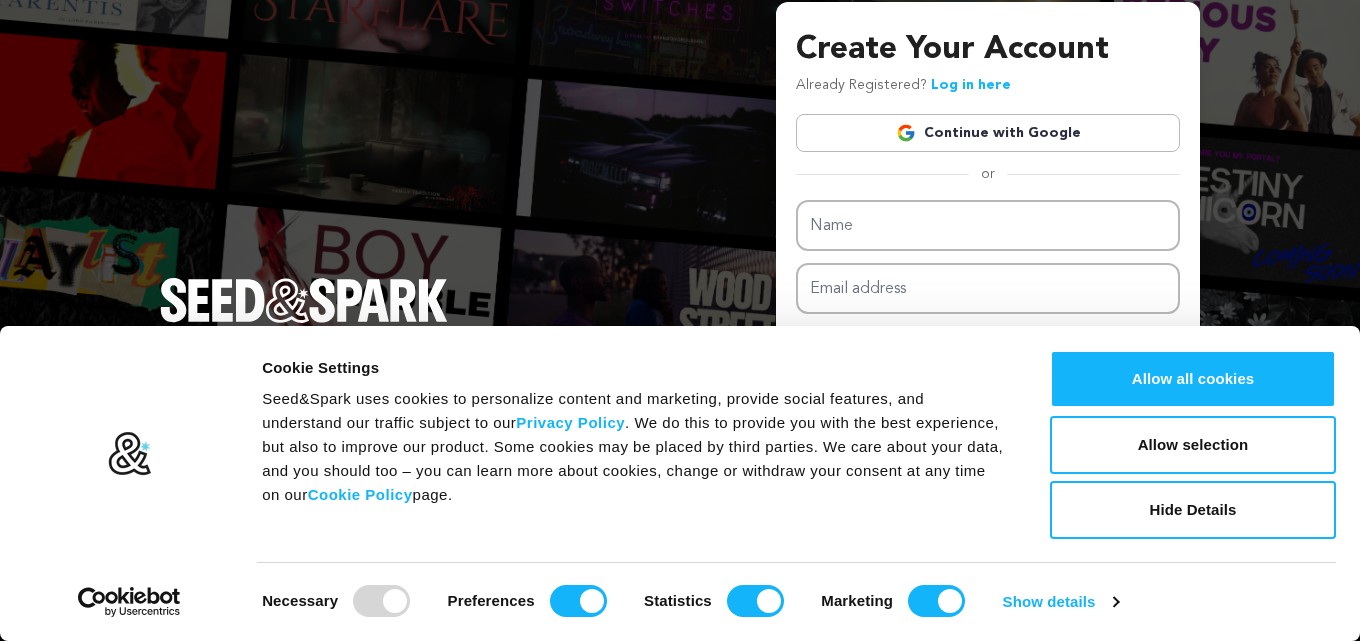 scroll, scrollTop: 0, scrollLeft: 0, axis: both 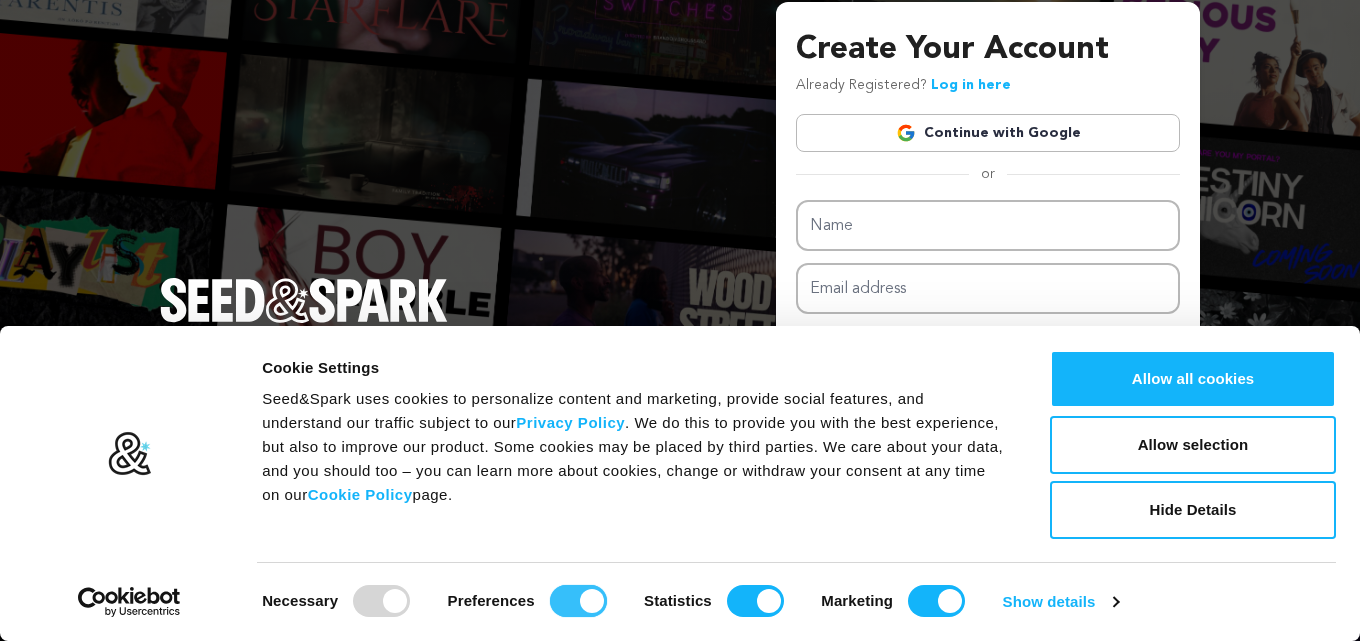 click on "Preferences" at bounding box center (578, 601) 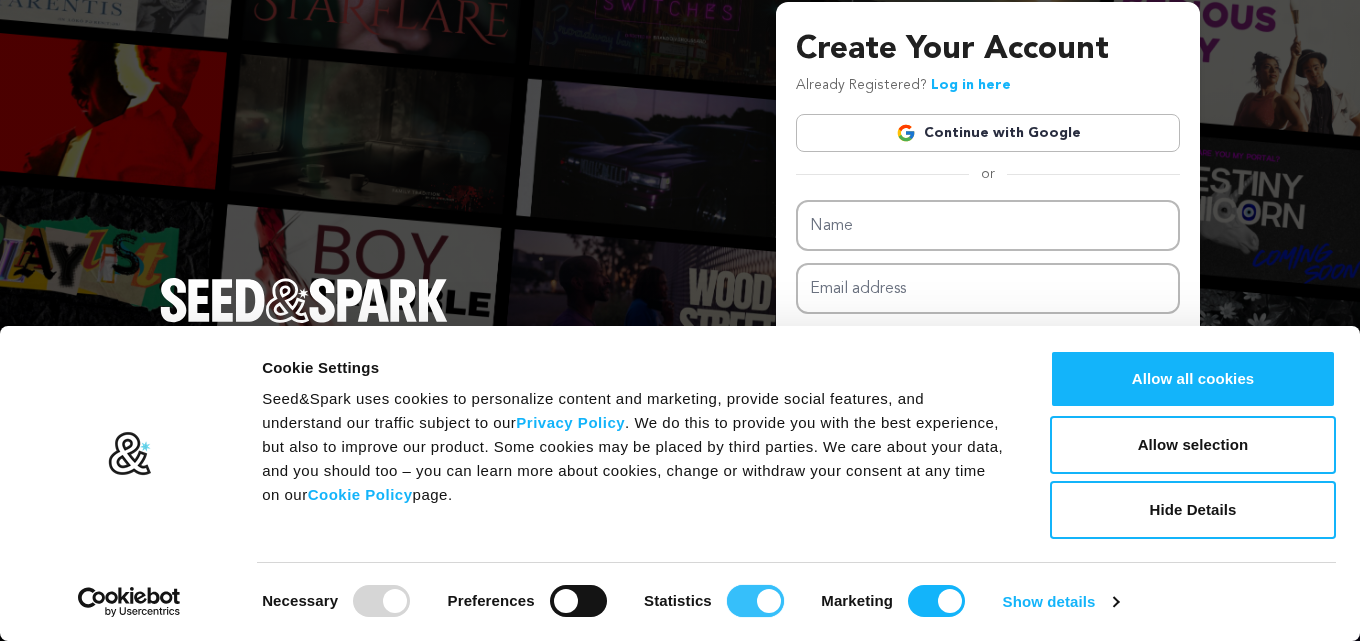 click on "Statistics" at bounding box center [755, 601] 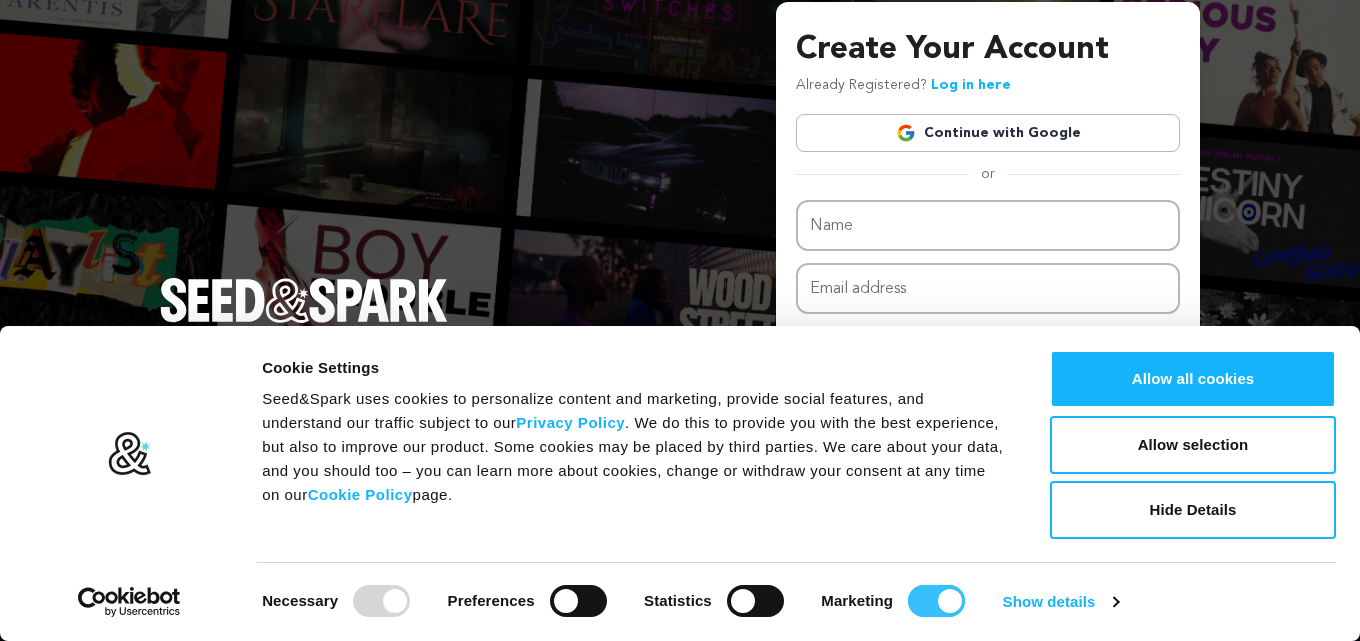 click on "Marketing" at bounding box center [936, 601] 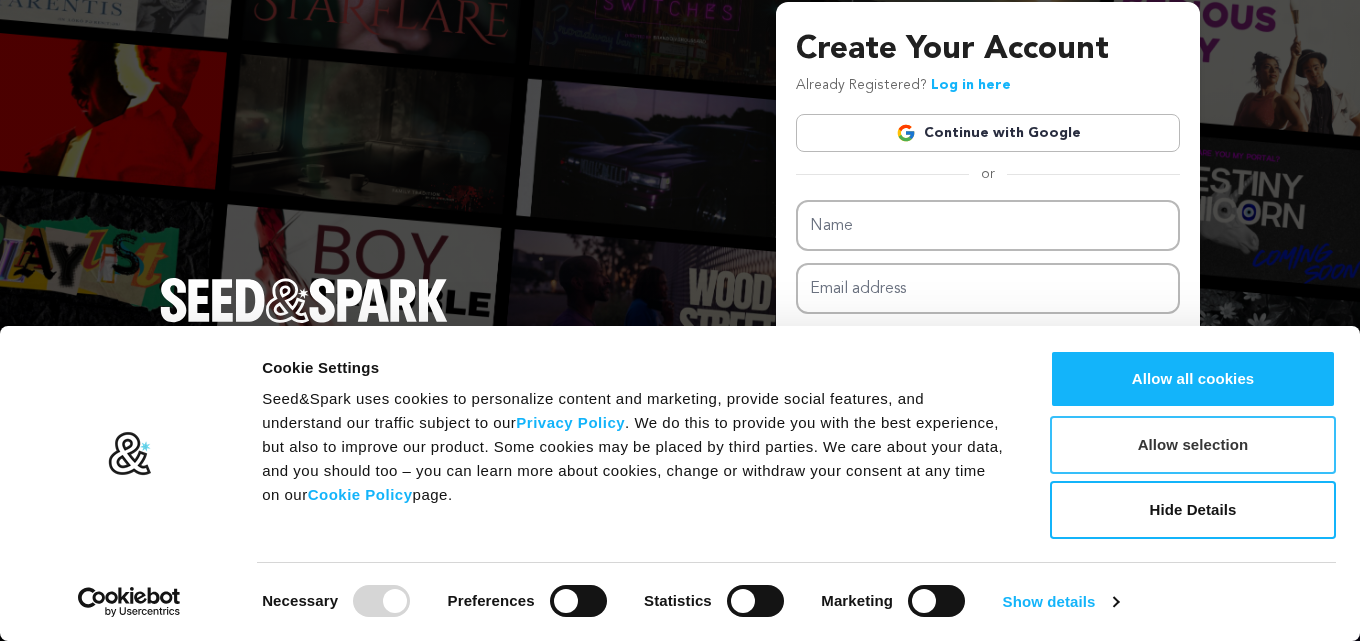 click on "Allow selection" at bounding box center (1193, 445) 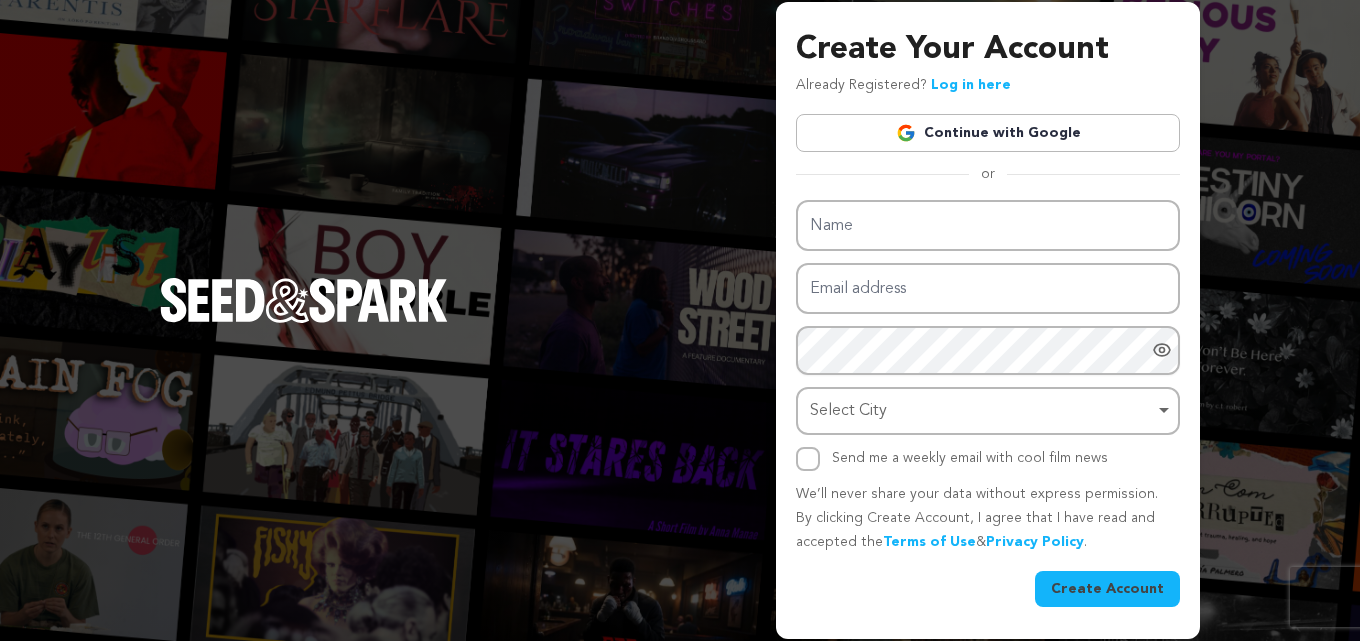 click on "Continue with Google" at bounding box center (988, 133) 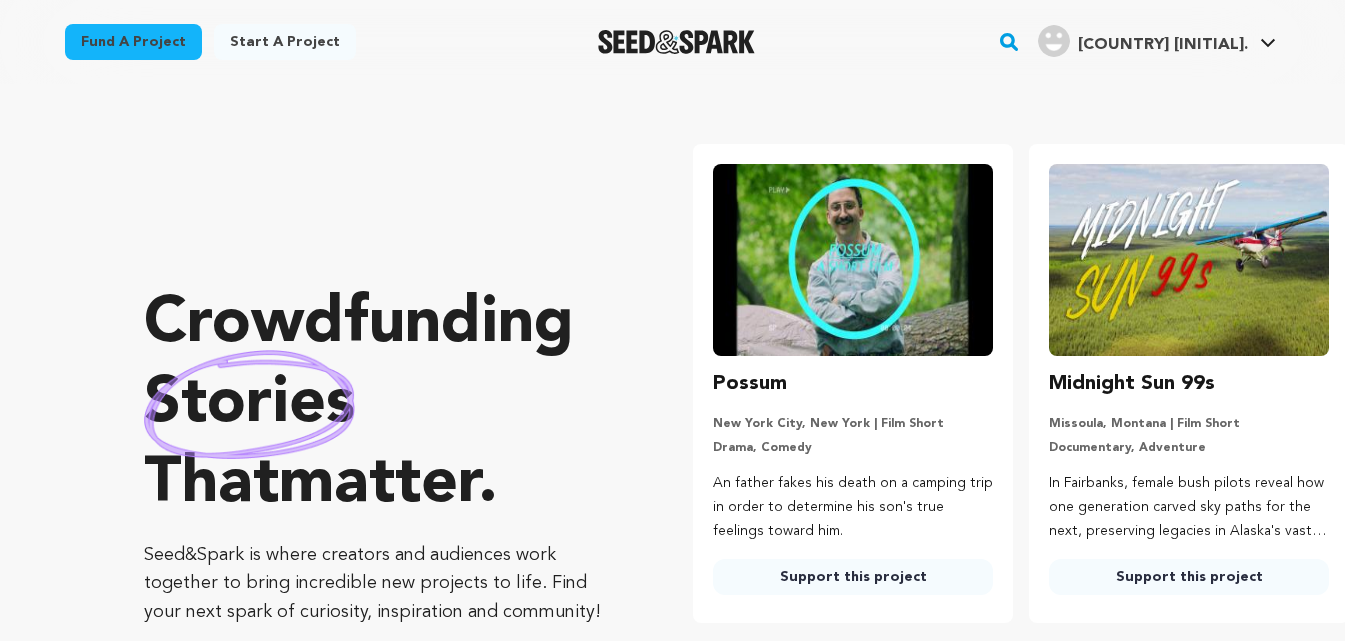 scroll, scrollTop: 0, scrollLeft: 0, axis: both 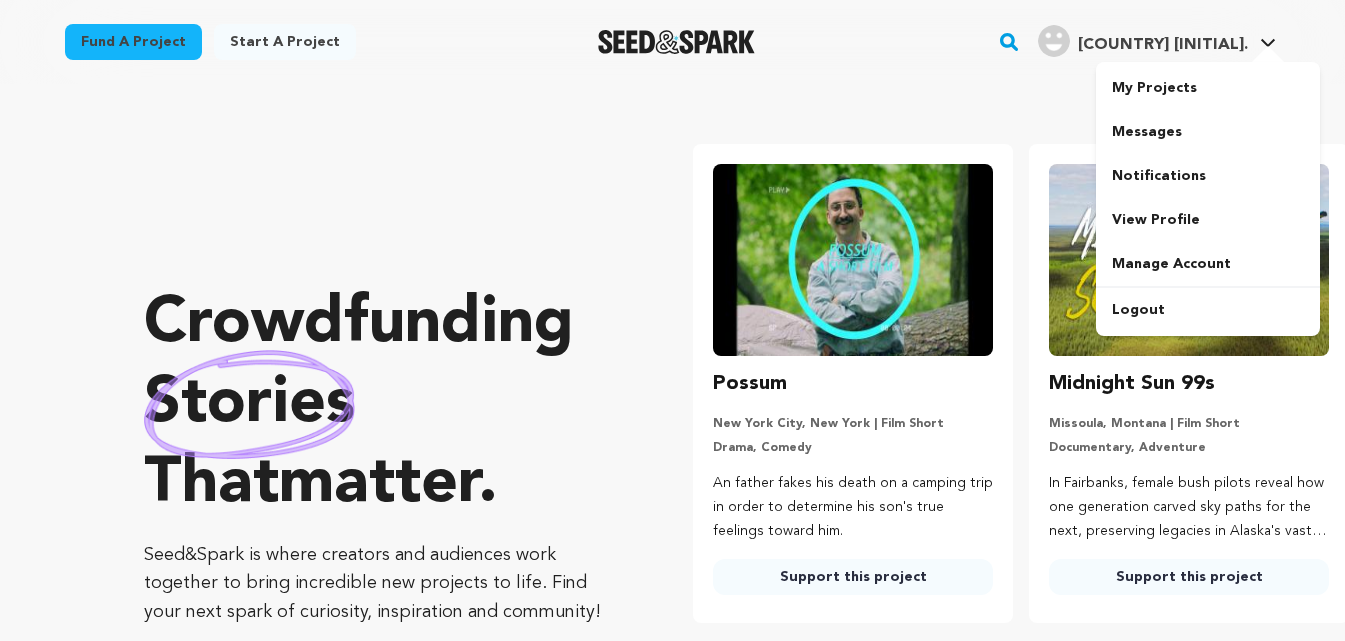 click on "Guyana S." at bounding box center (1163, 45) 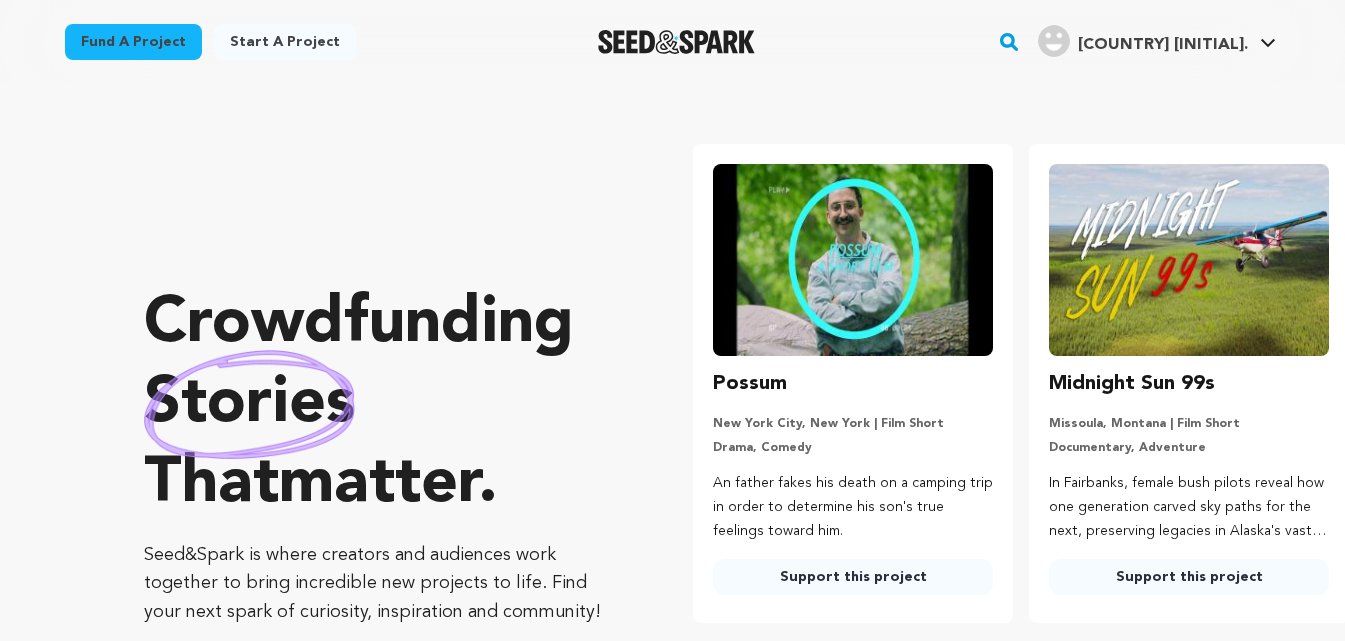 scroll, scrollTop: 0, scrollLeft: 254, axis: horizontal 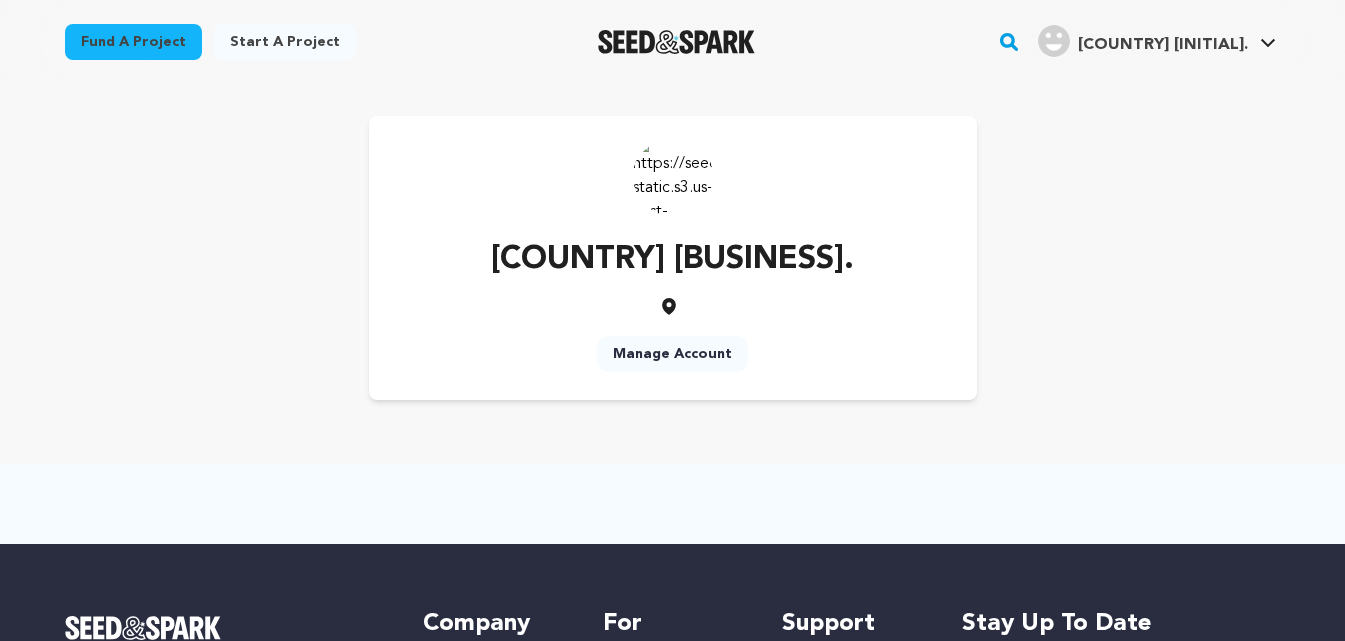 click on "Manage Account" at bounding box center [672, 354] 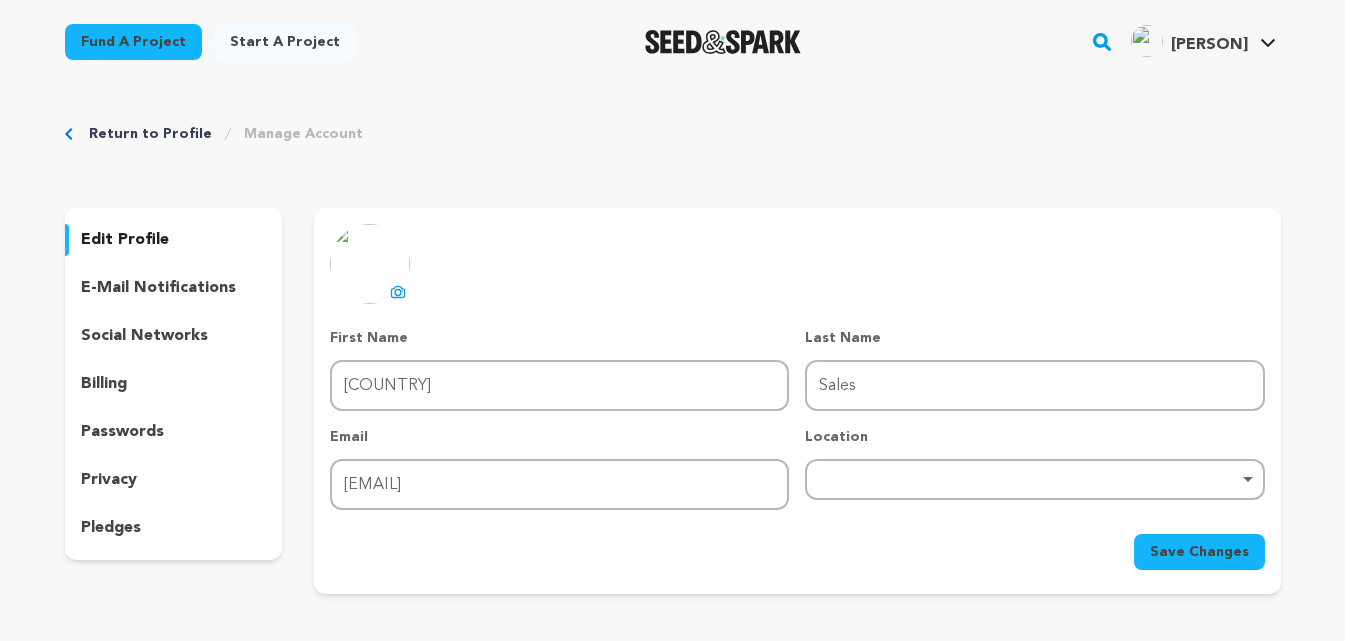 scroll, scrollTop: 0, scrollLeft: 0, axis: both 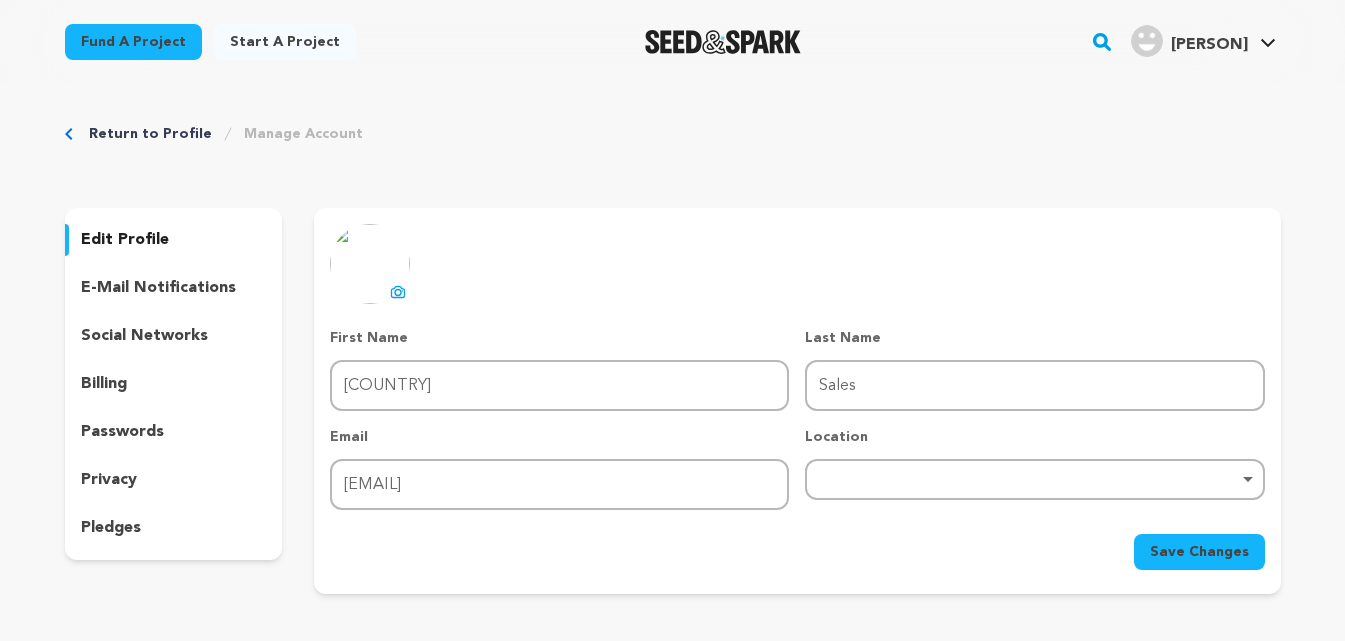 click 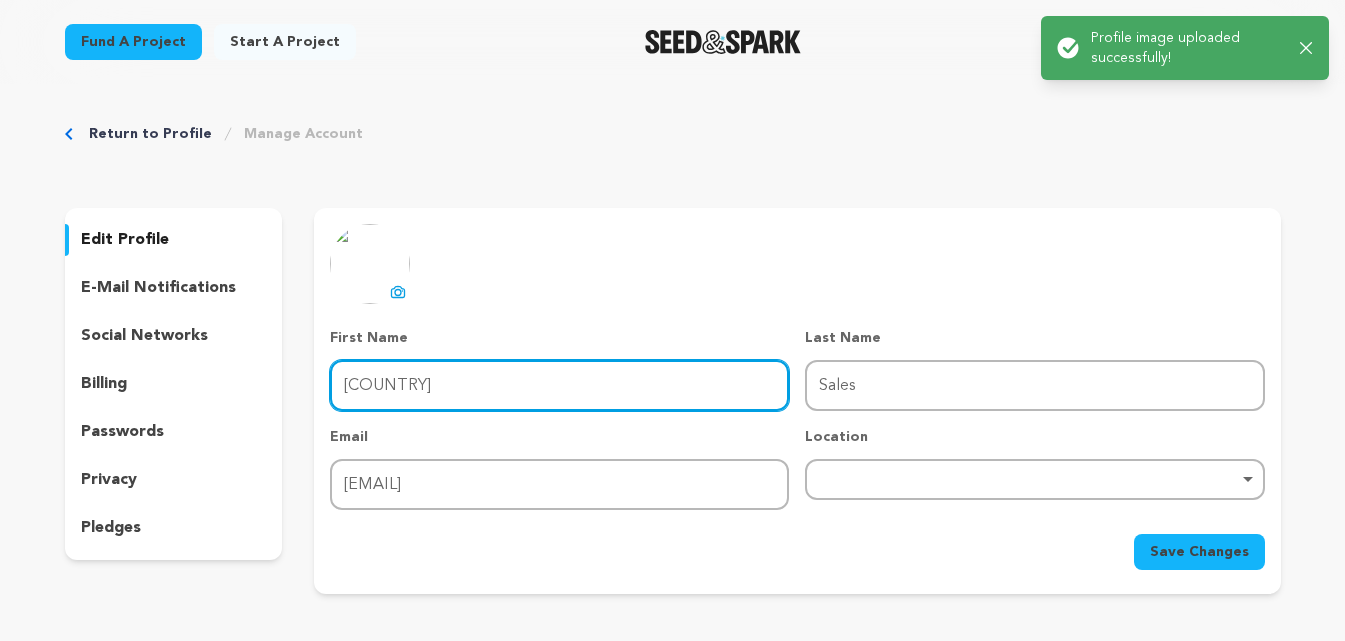 drag, startPoint x: 447, startPoint y: 388, endPoint x: 266, endPoint y: 408, distance: 182.10162 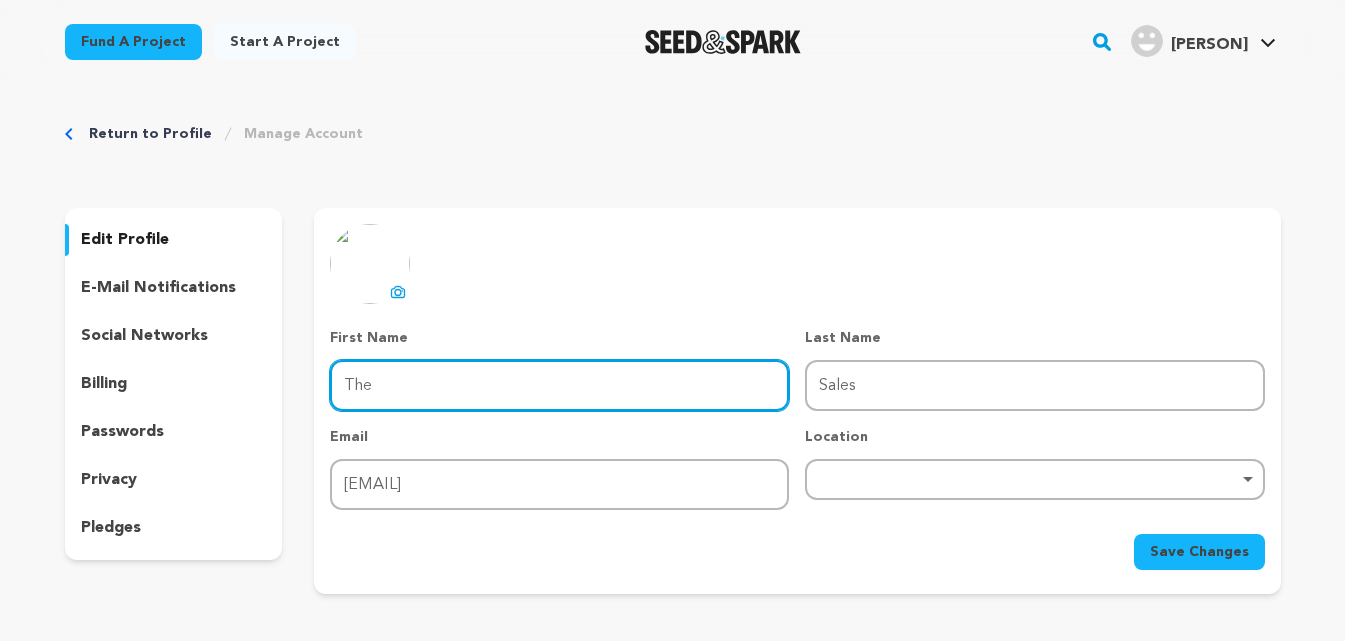 type on "The Hardware" 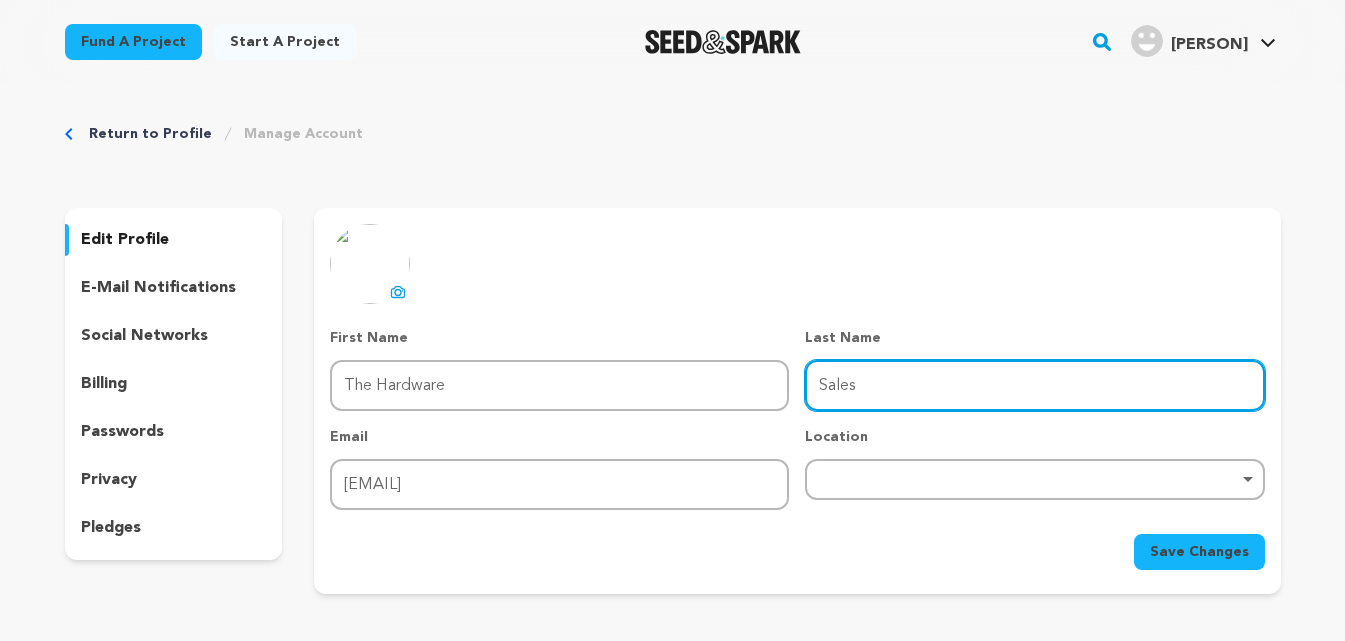 drag, startPoint x: 884, startPoint y: 385, endPoint x: 789, endPoint y: 389, distance: 95.084175 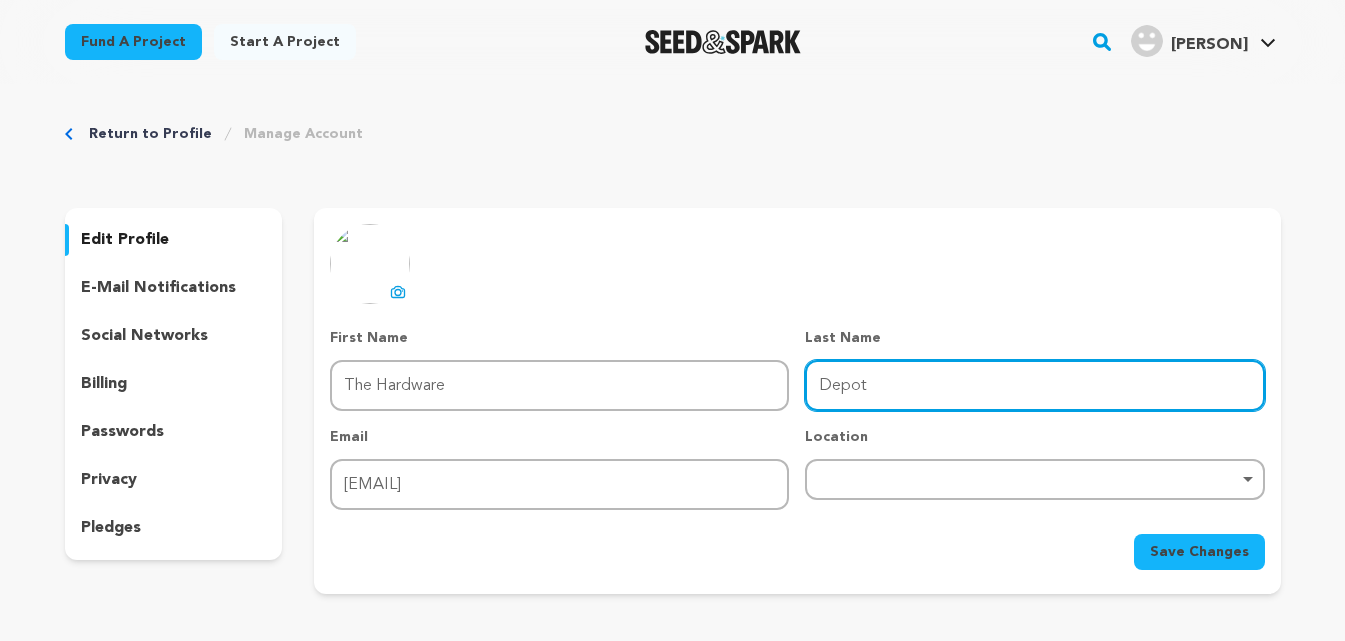 type on "Depot" 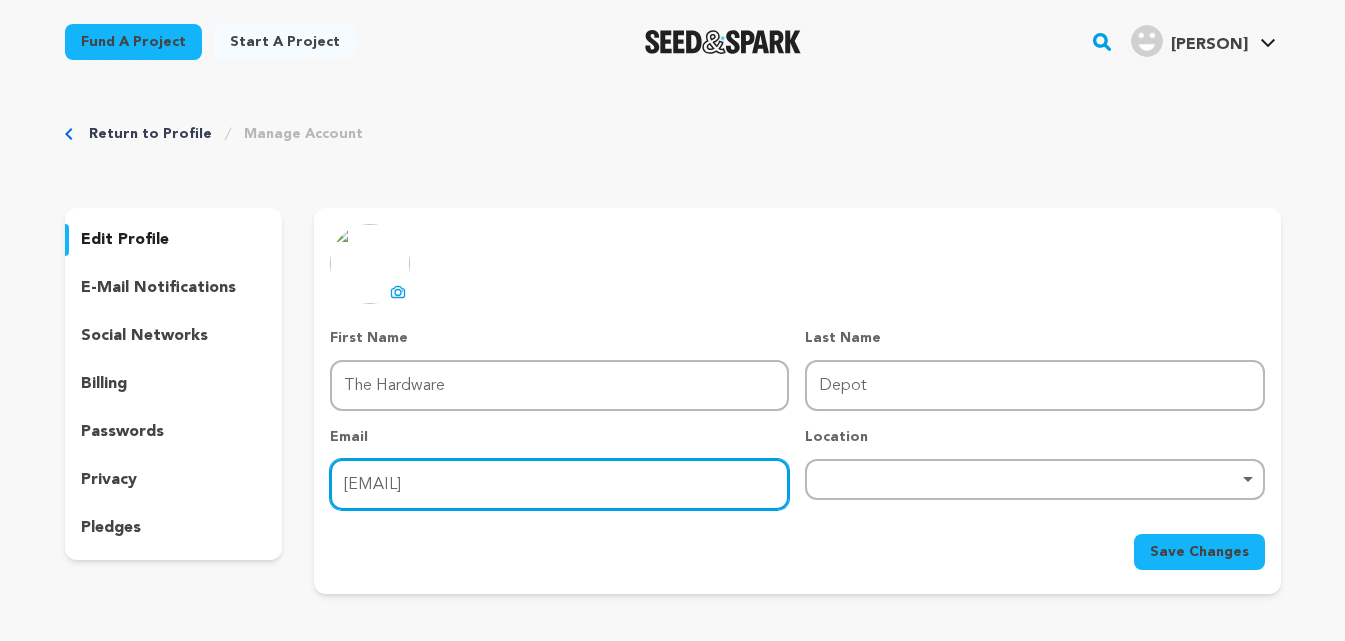 click on "salesguyana80@gmail.com" at bounding box center [559, 484] 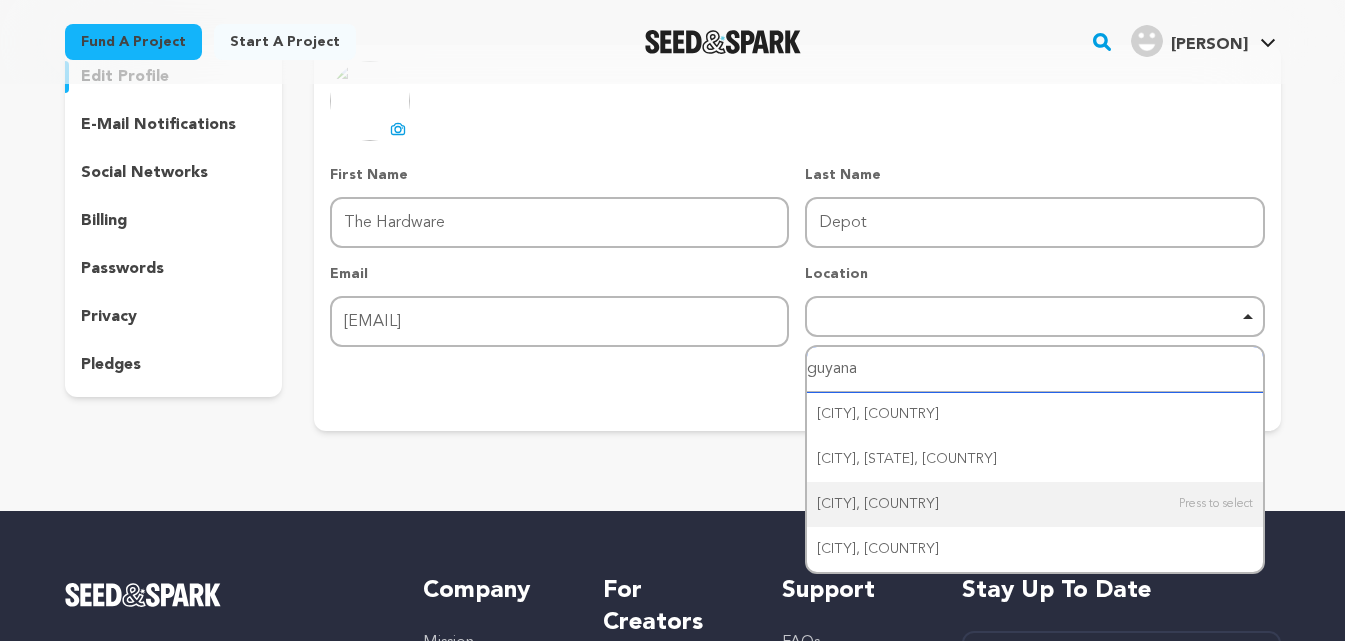 scroll, scrollTop: 200, scrollLeft: 0, axis: vertical 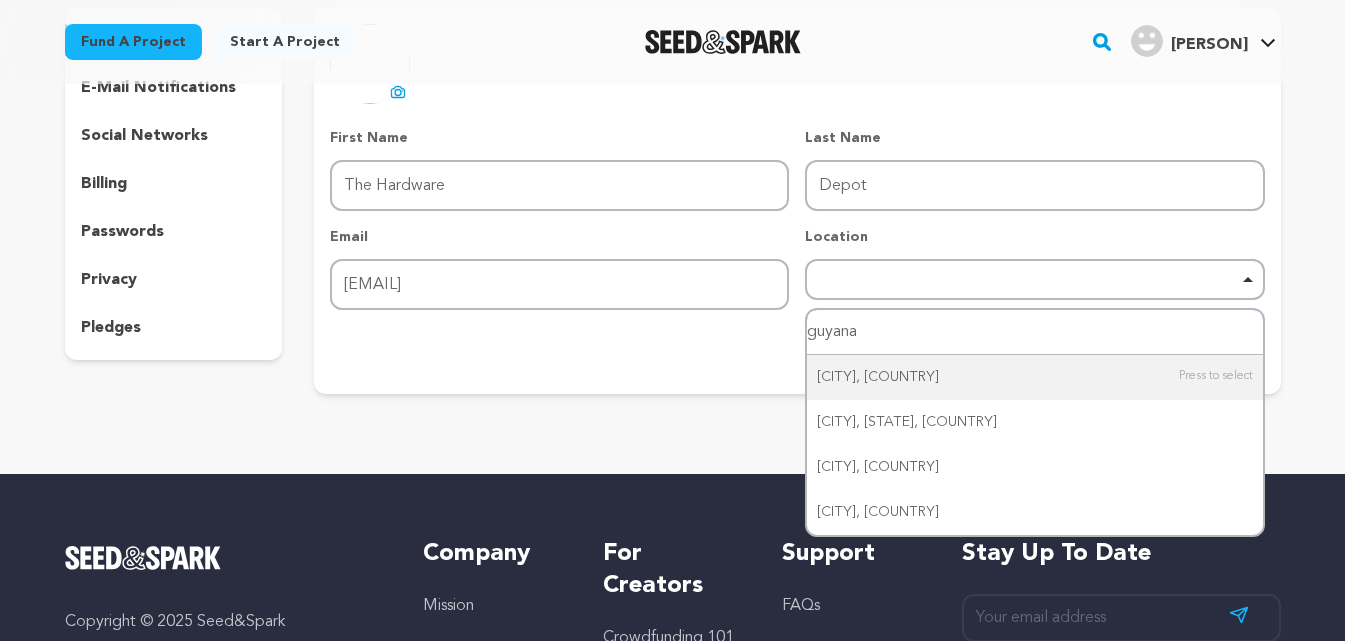 click on "guyana" at bounding box center [1034, 332] 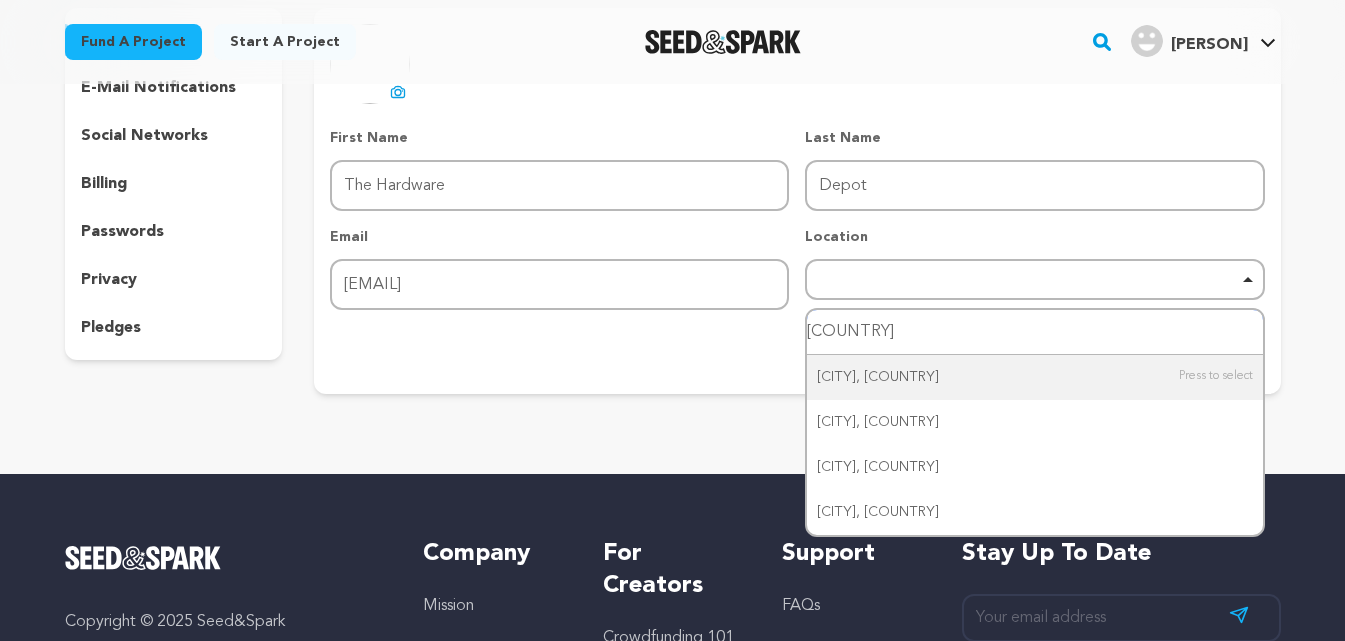 click on "Guyana" at bounding box center [1034, 332] 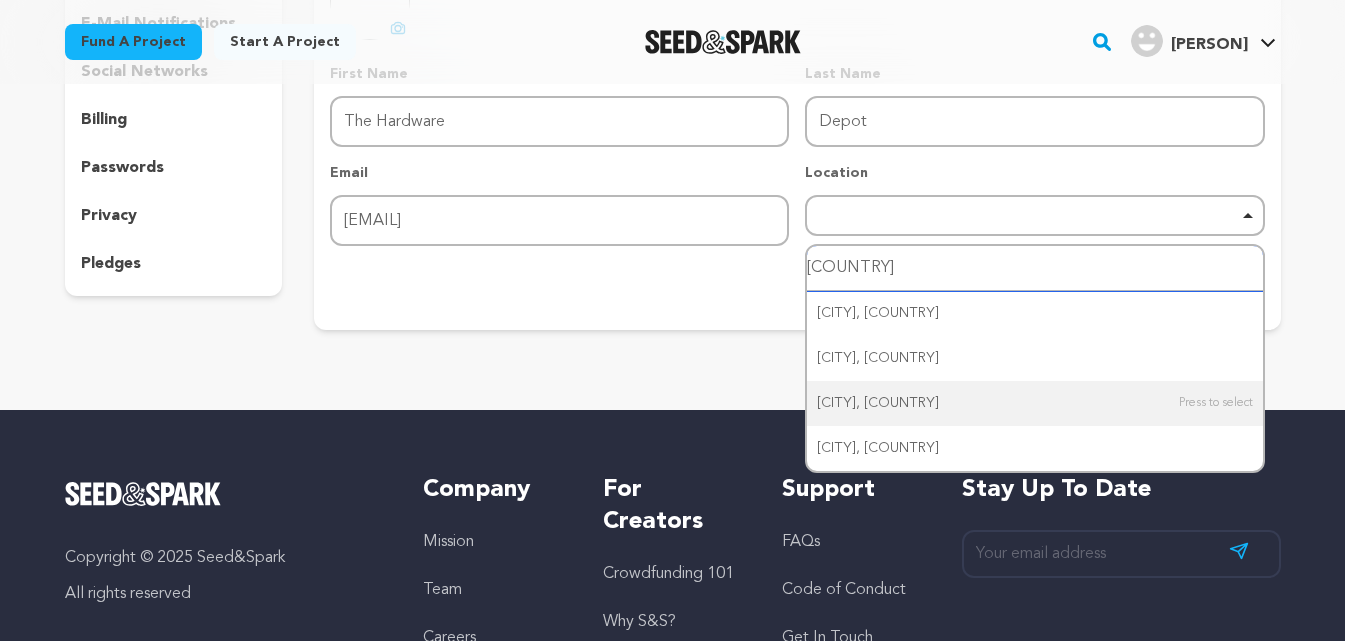 scroll, scrollTop: 300, scrollLeft: 0, axis: vertical 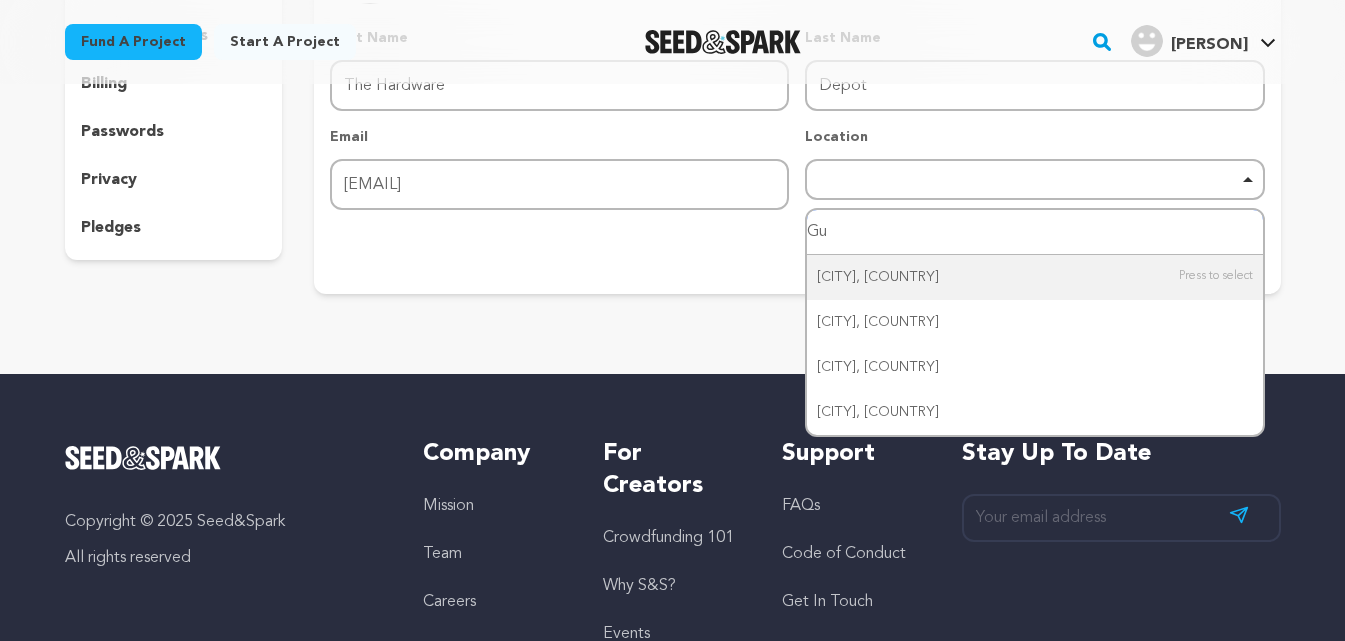 type on "G" 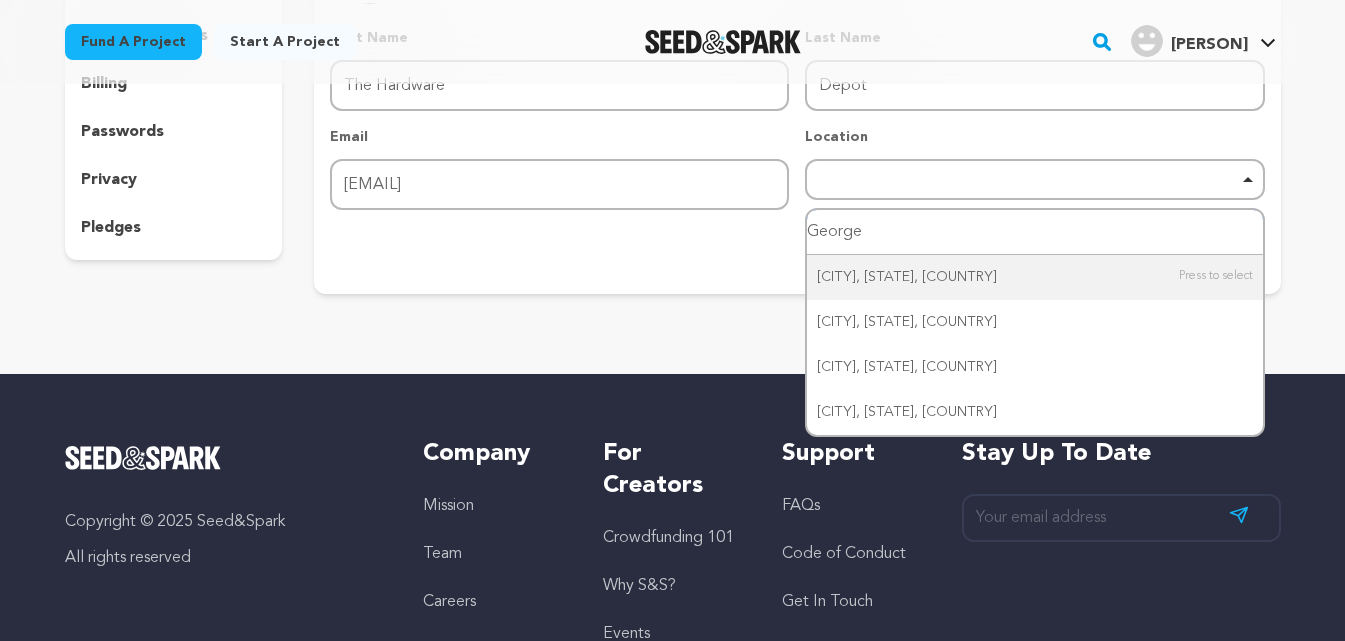 type on "Georg" 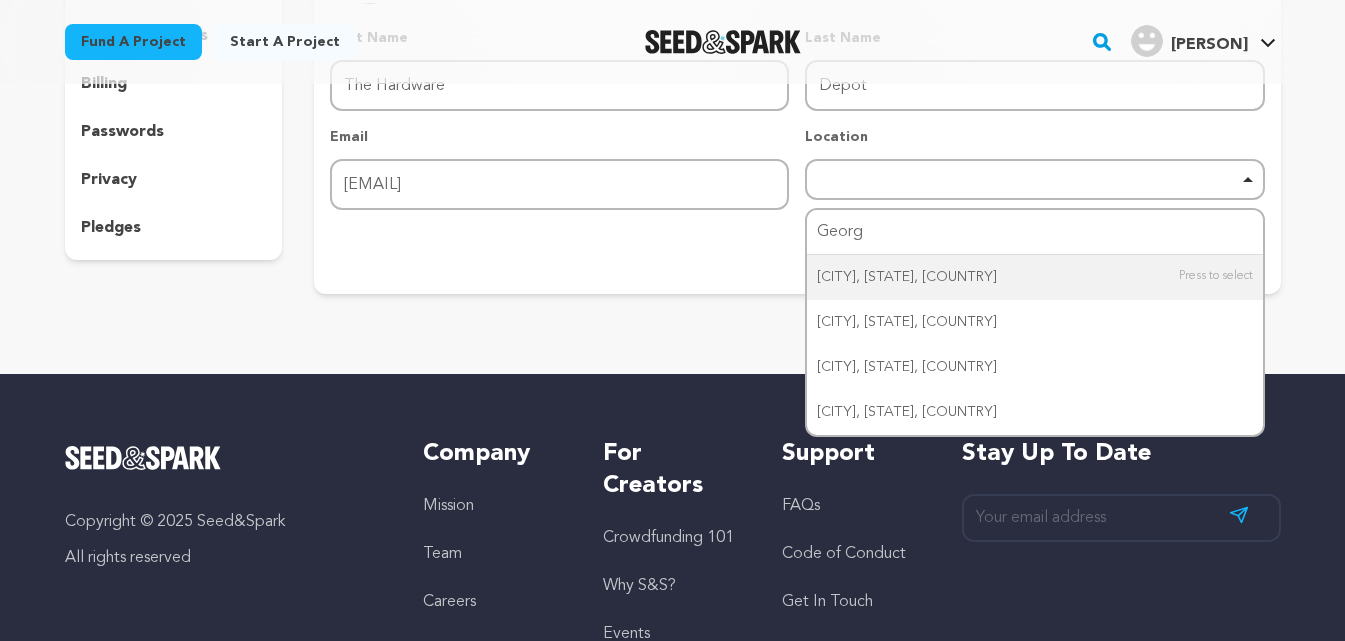 type 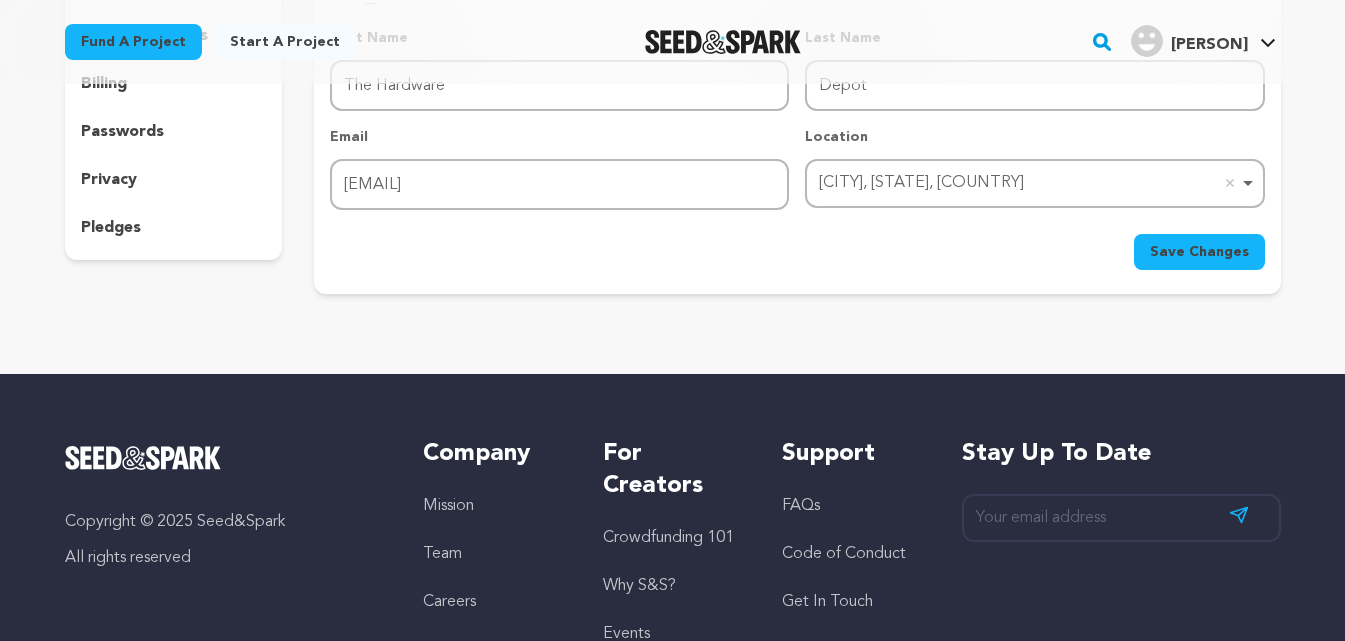 click on "Save Changes" at bounding box center [1199, 252] 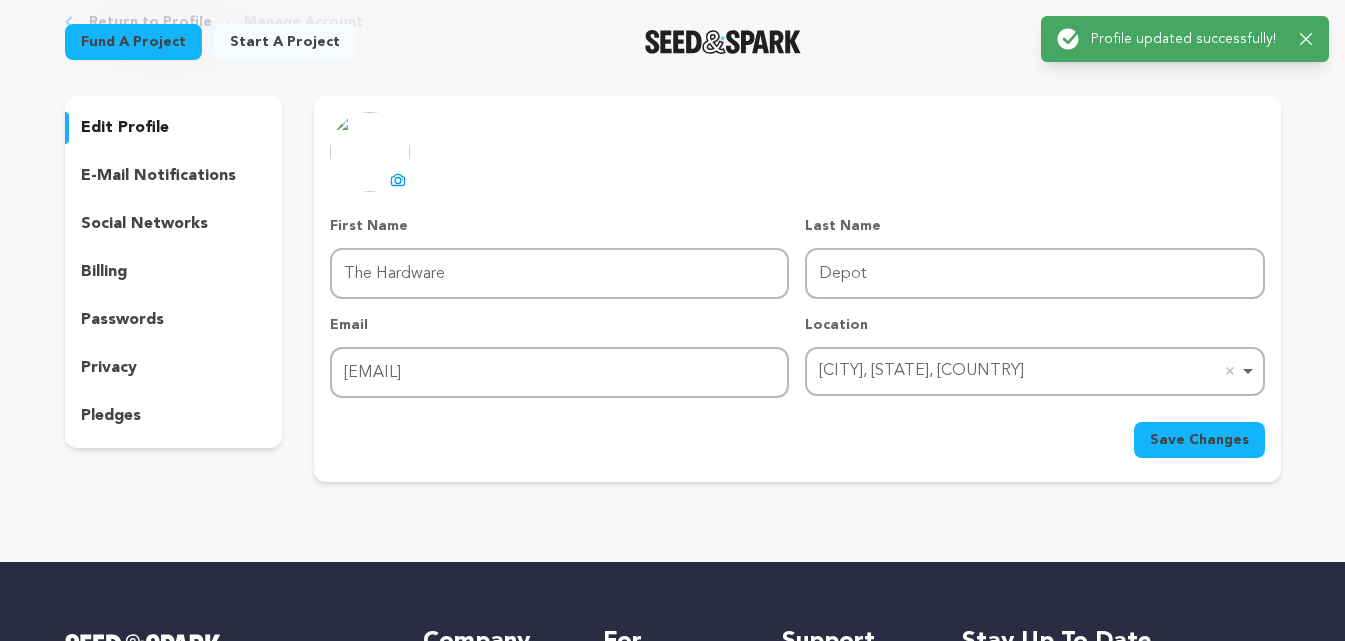 scroll, scrollTop: 0, scrollLeft: 0, axis: both 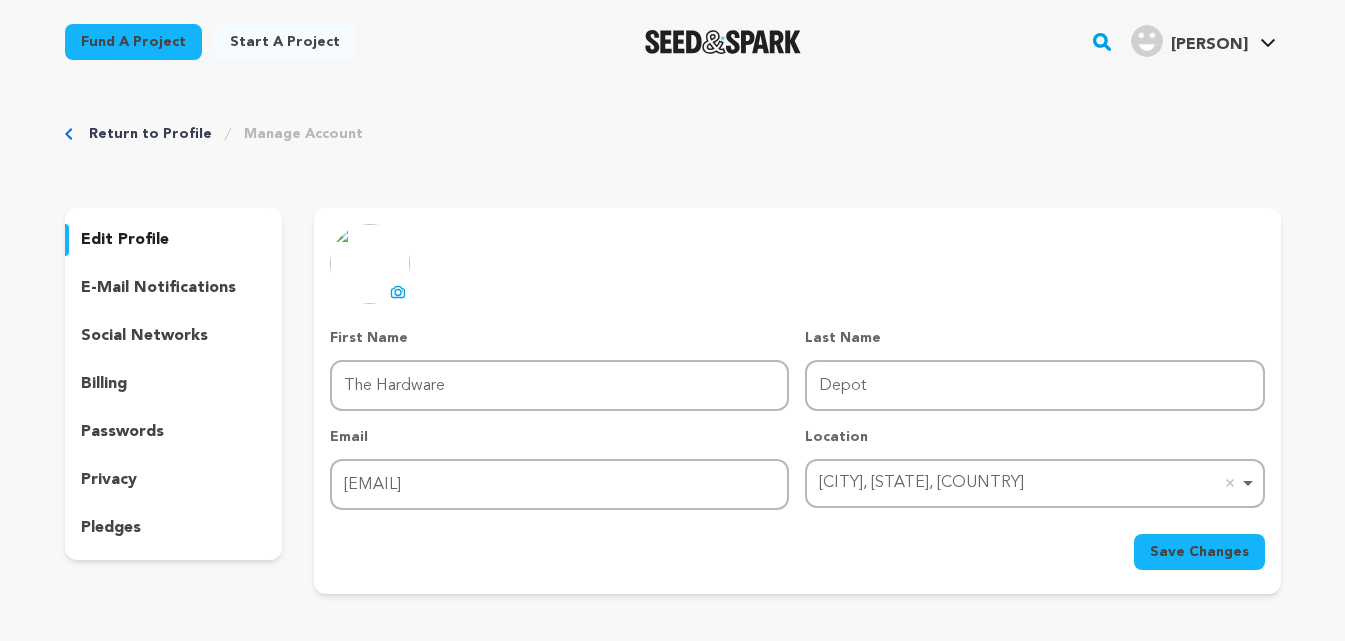 click on "social networks" at bounding box center (144, 336) 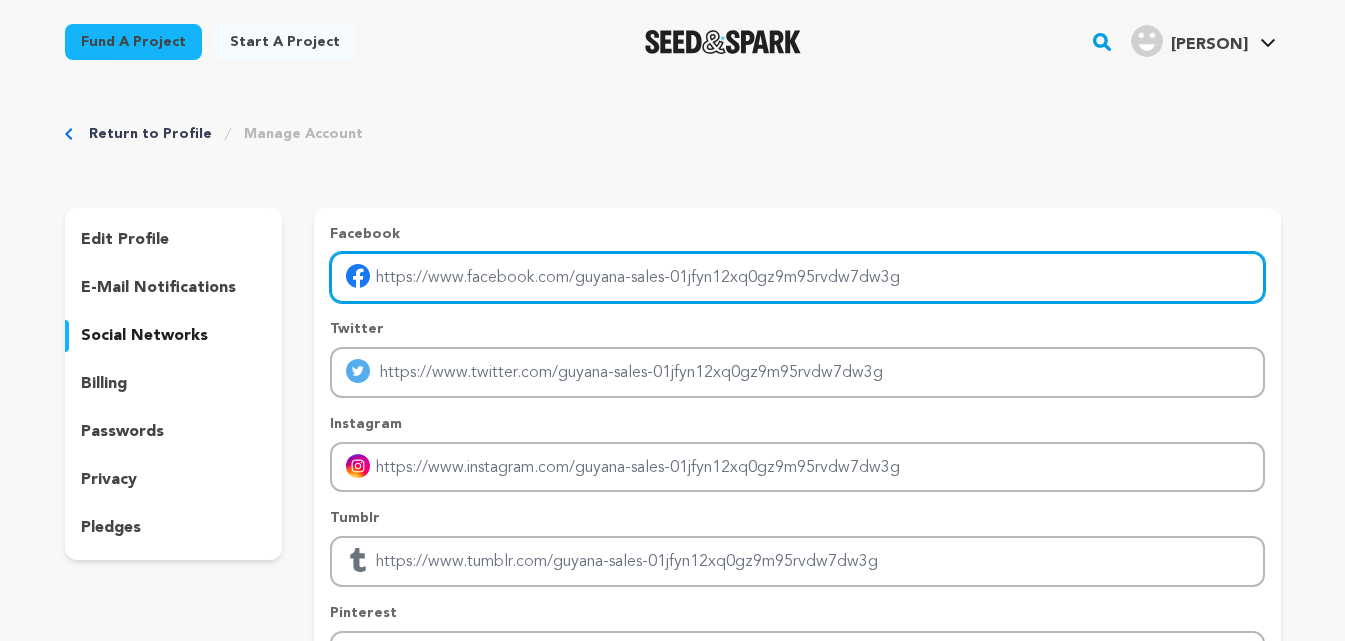 click at bounding box center [797, 277] 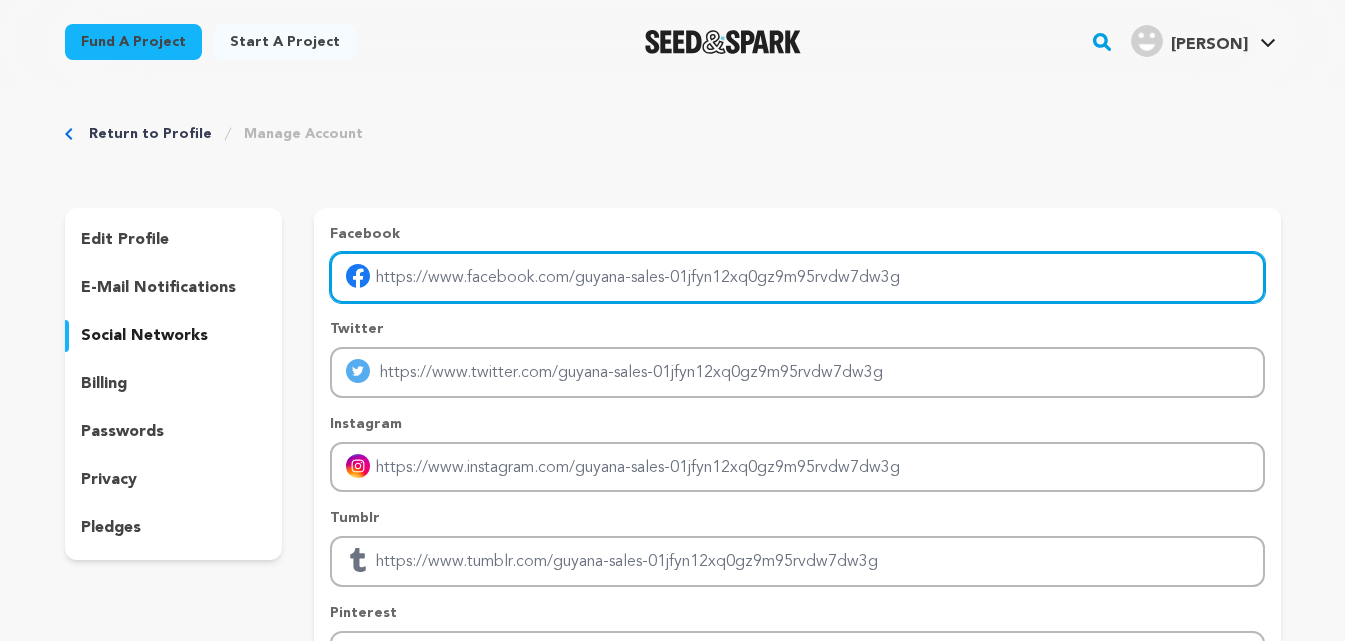 type on "https://www.facebook.com/hardwaredepot/" 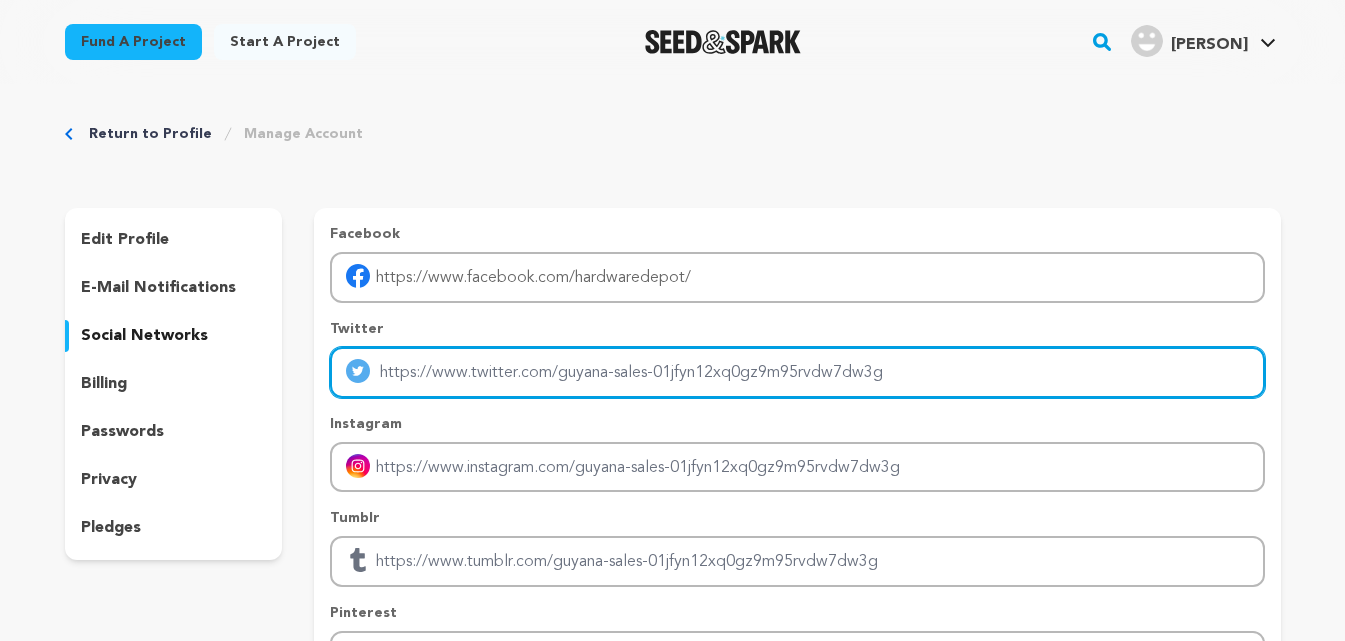 click at bounding box center (797, 372) 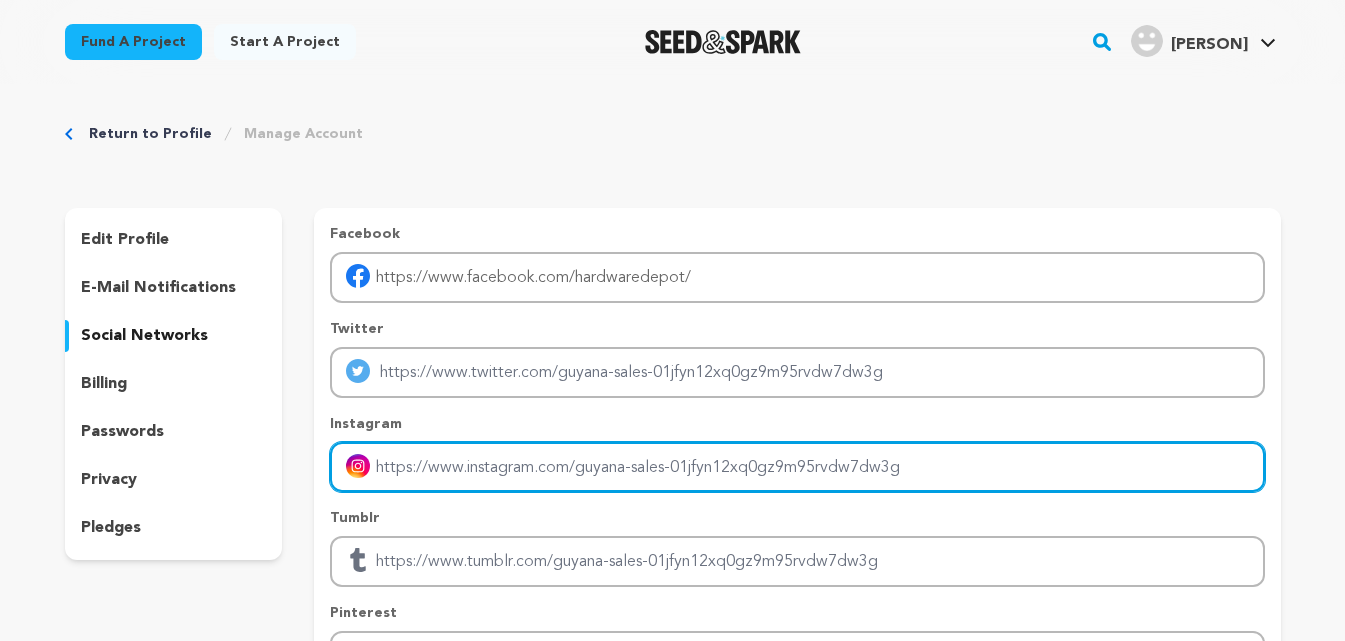 click at bounding box center [797, 467] 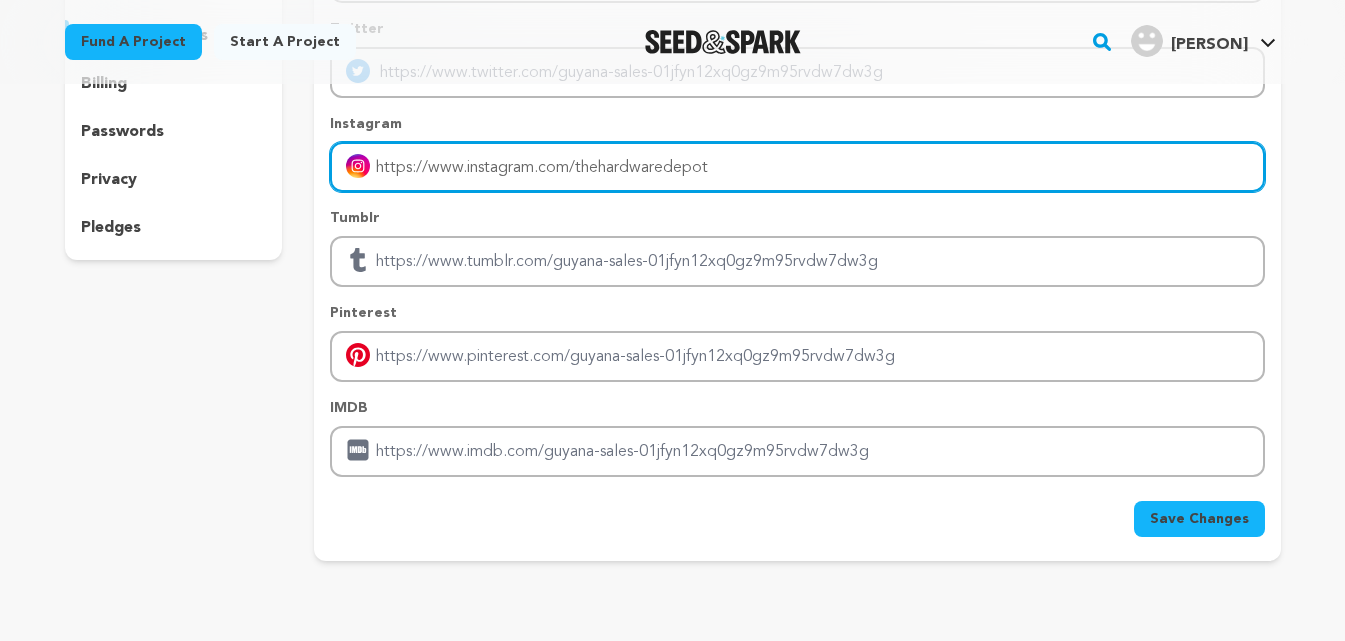scroll, scrollTop: 100, scrollLeft: 0, axis: vertical 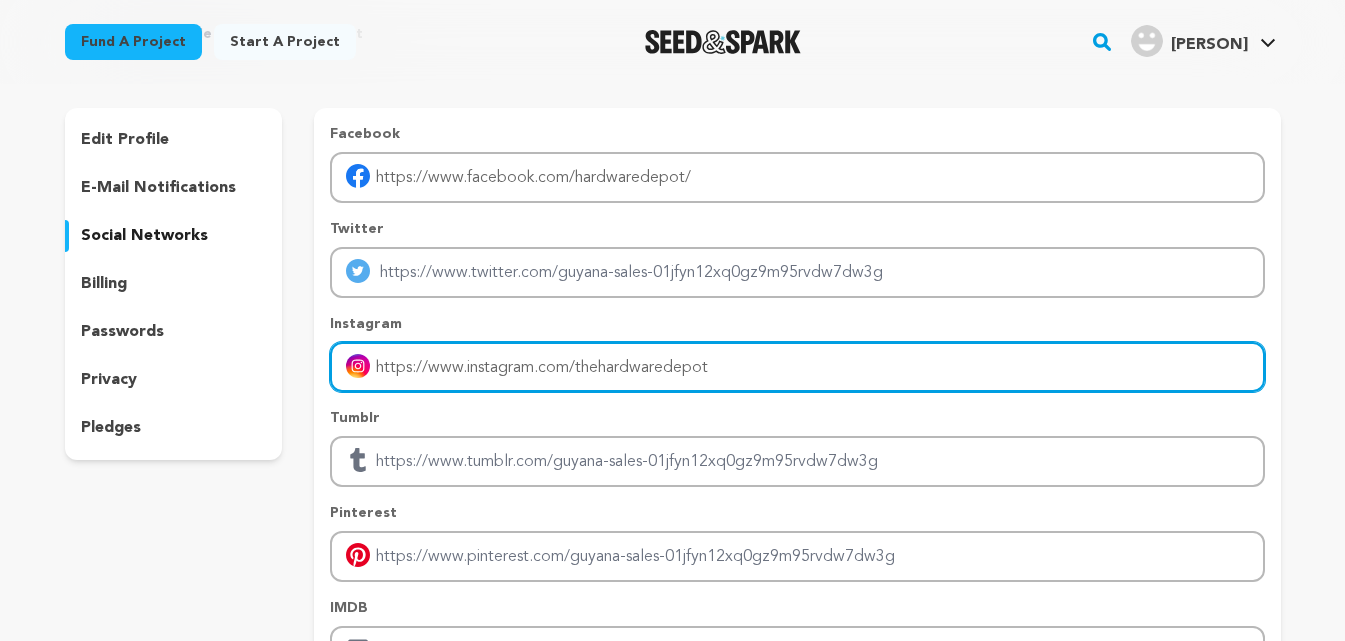 type on "https://www.instagram.com/thehardwaredepot" 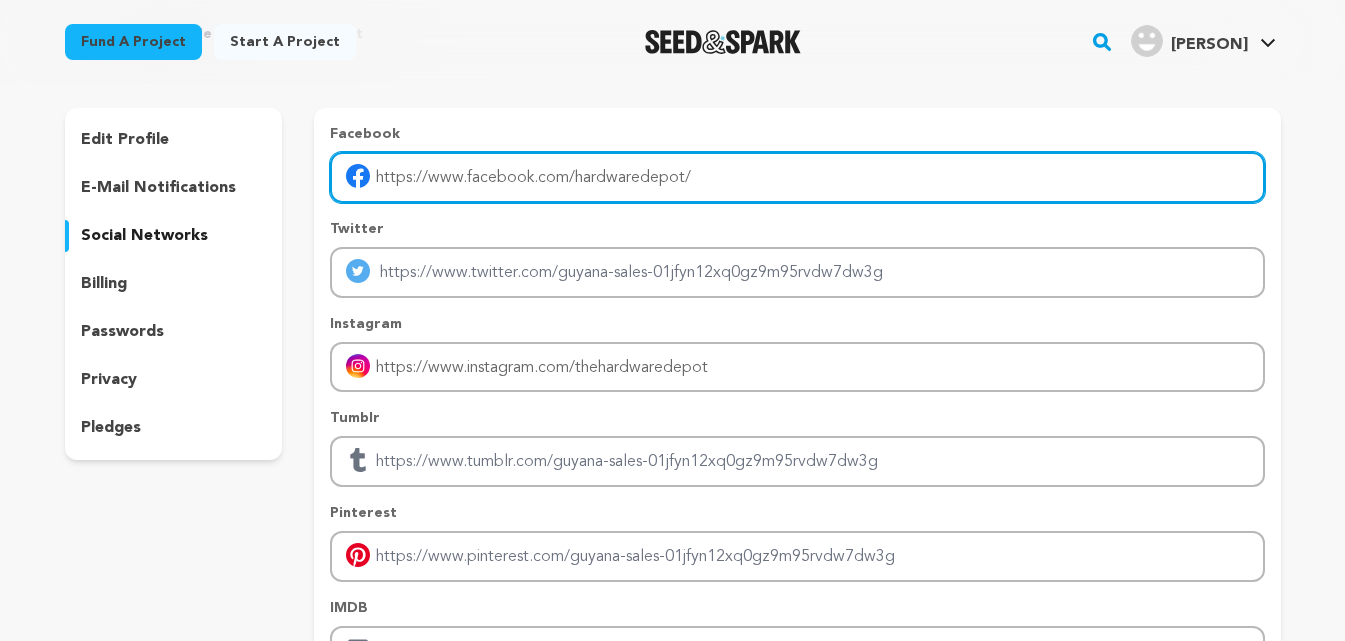 click on "https://www.facebook.com/hardwaredepot/" at bounding box center (797, 177) 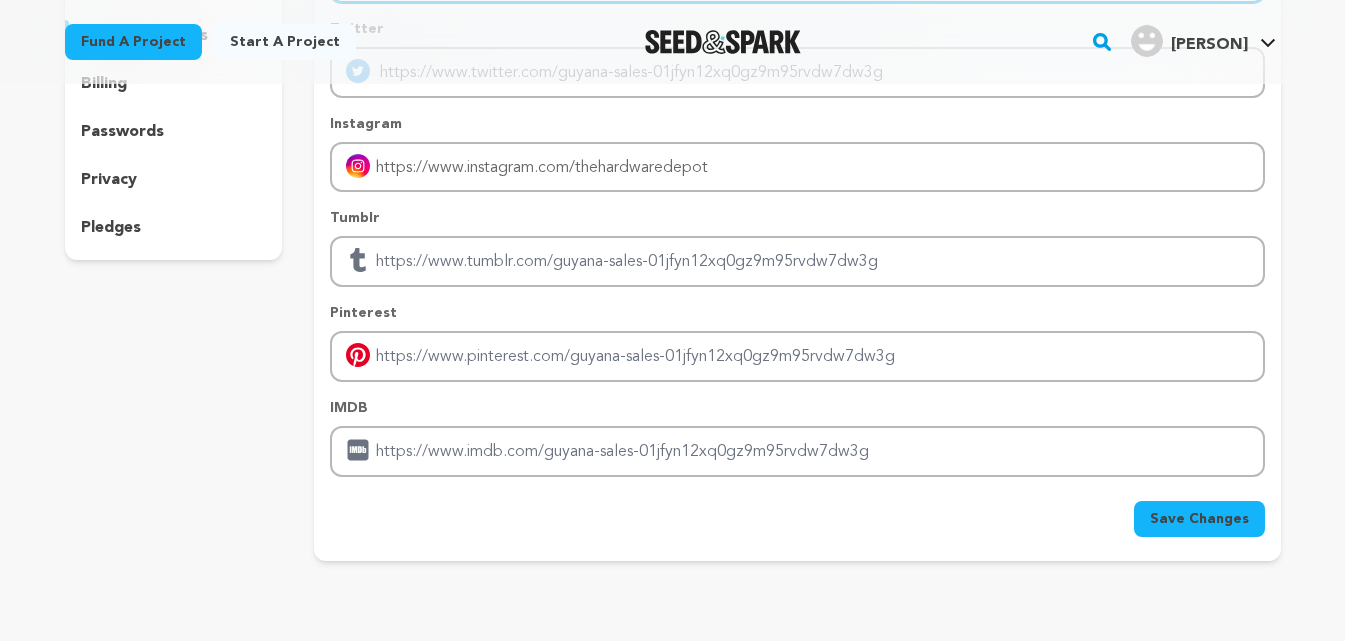 scroll, scrollTop: 400, scrollLeft: 0, axis: vertical 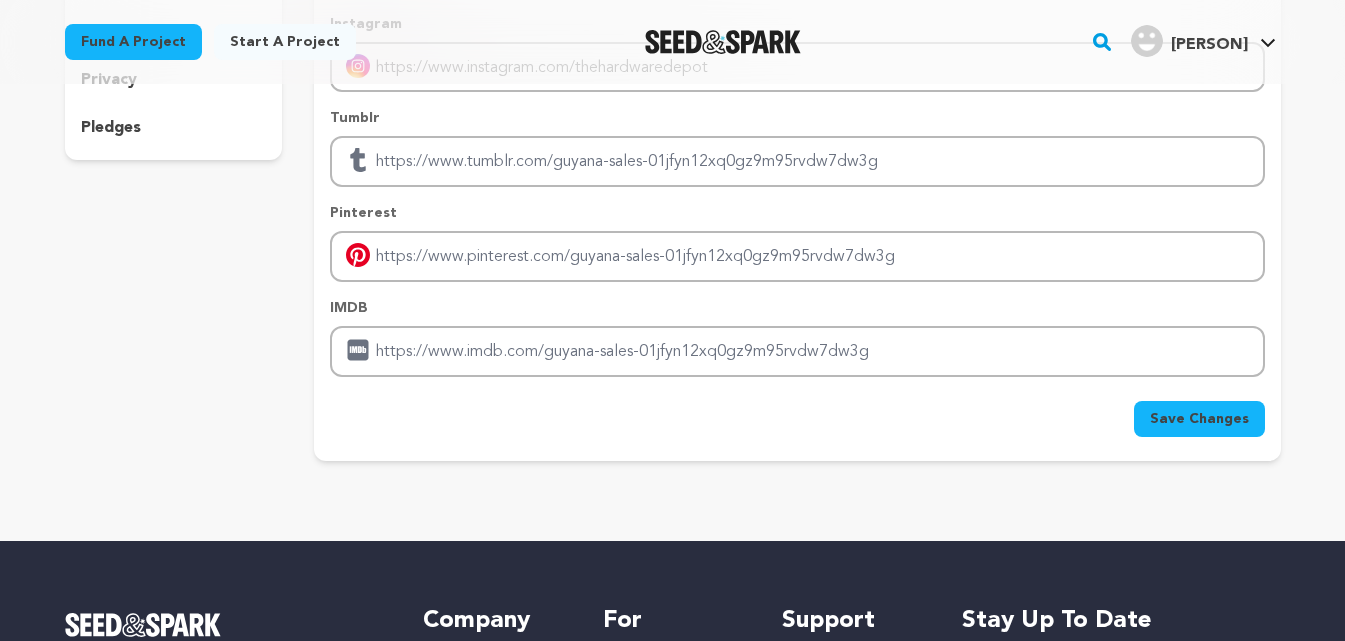 type on "https://www.facebook.com/hardwaredepot" 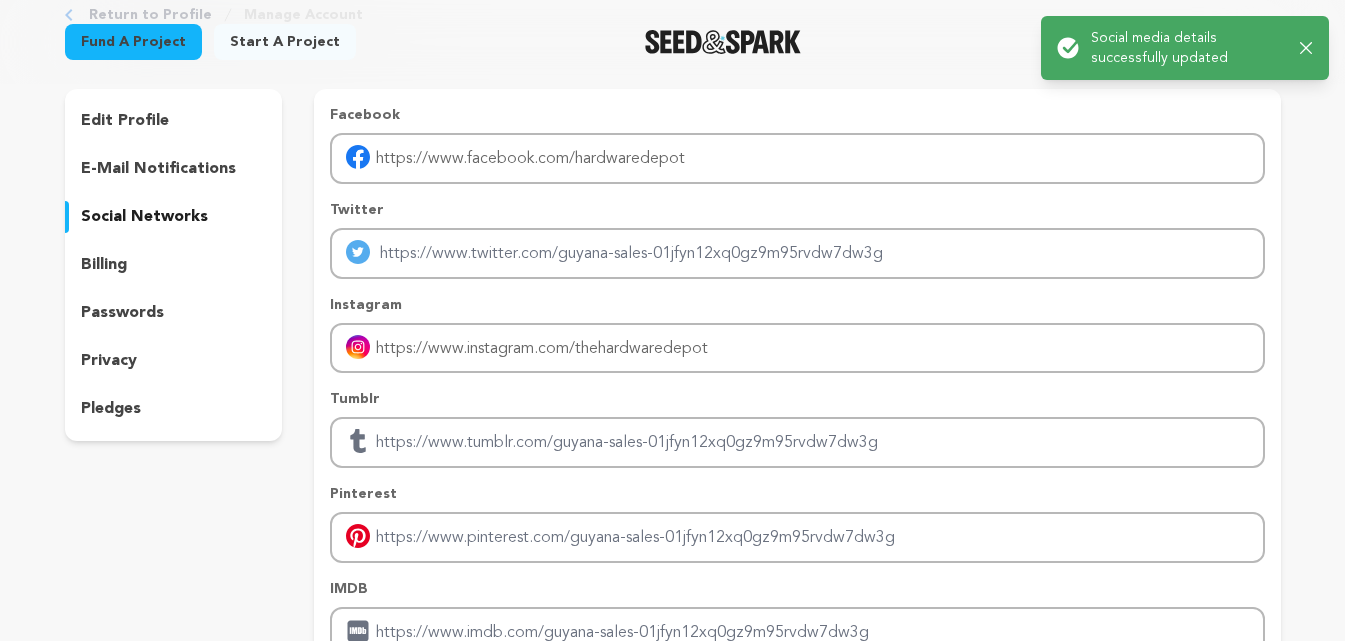 scroll, scrollTop: 0, scrollLeft: 0, axis: both 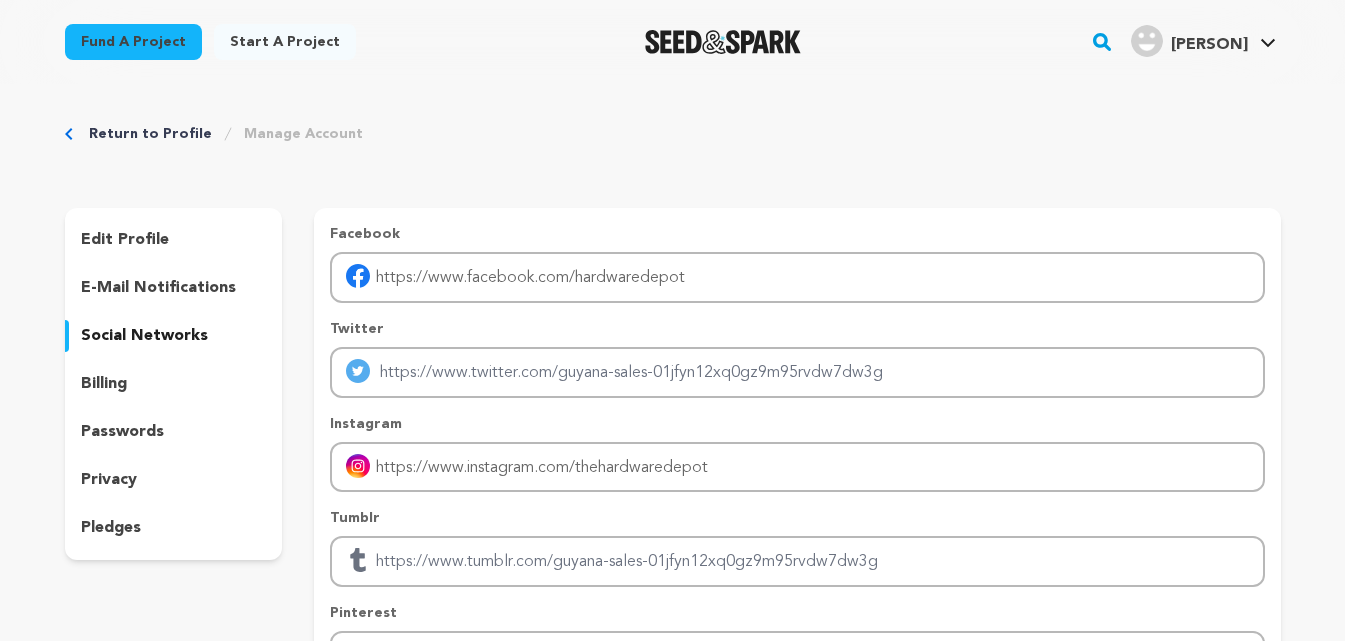 click on "Guyana S." at bounding box center (1209, 45) 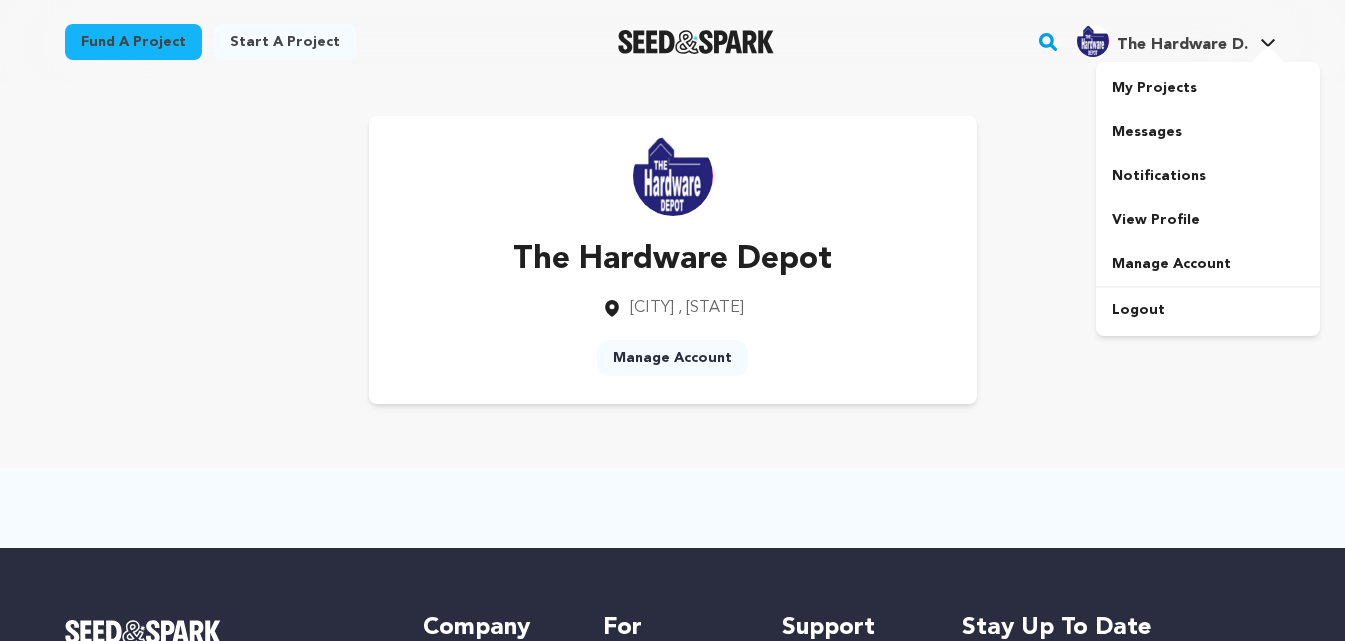 scroll, scrollTop: 0, scrollLeft: 0, axis: both 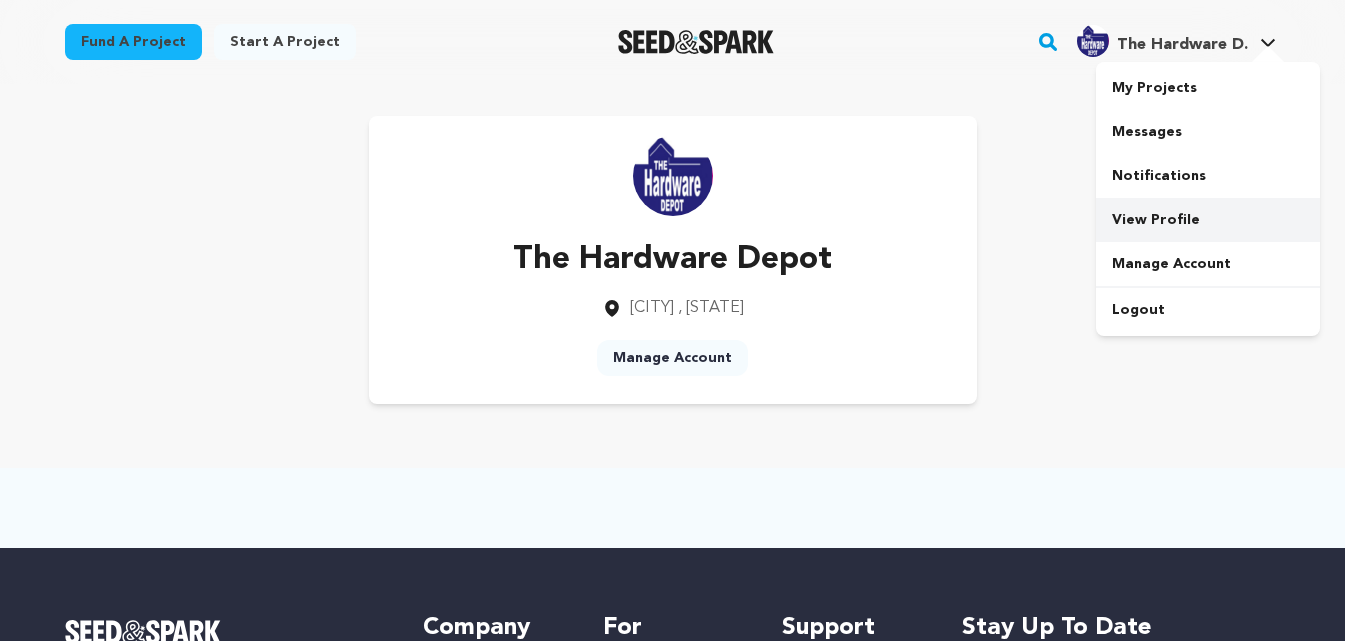 click on "View Profile" at bounding box center (1208, 220) 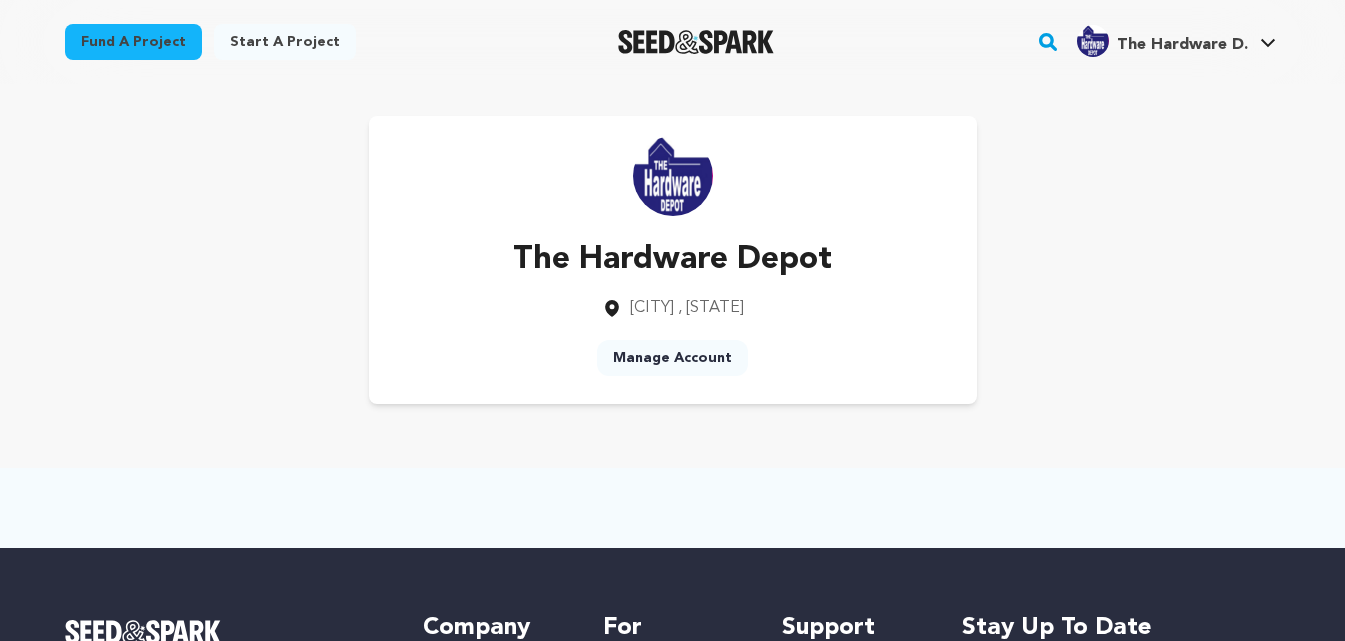 scroll, scrollTop: 0, scrollLeft: 0, axis: both 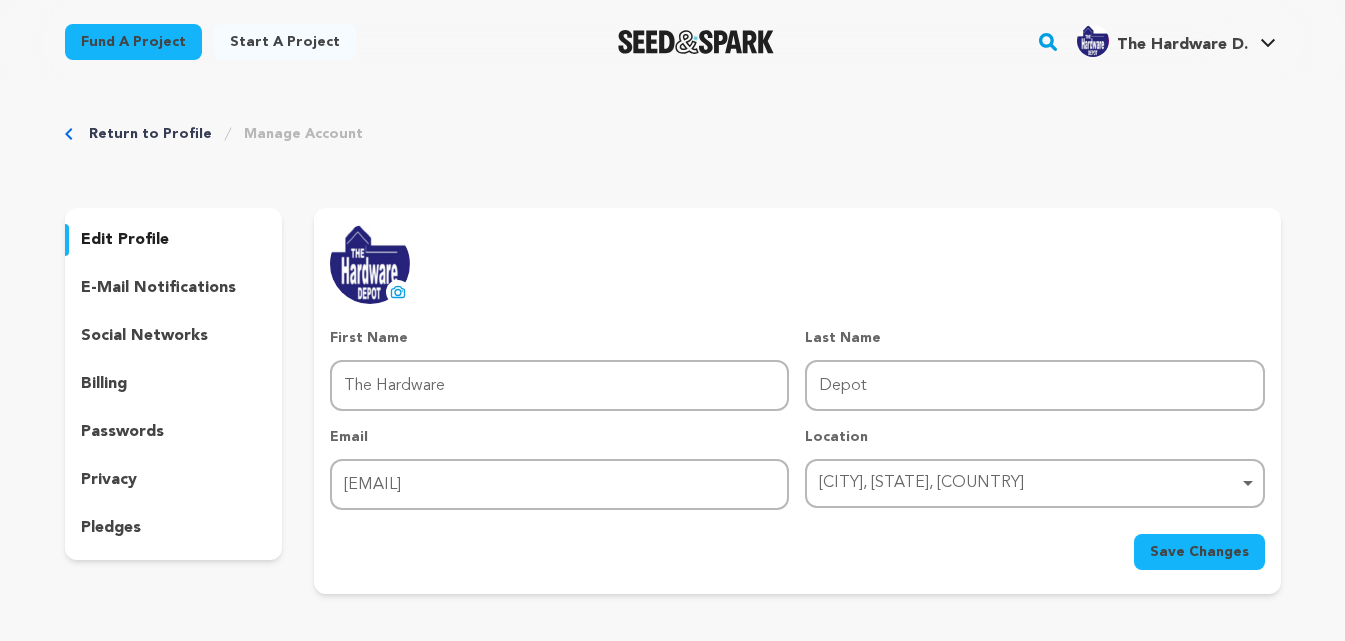 click on "[CITY], [STATE], [COUNTRY] Remove item" at bounding box center [1028, 483] 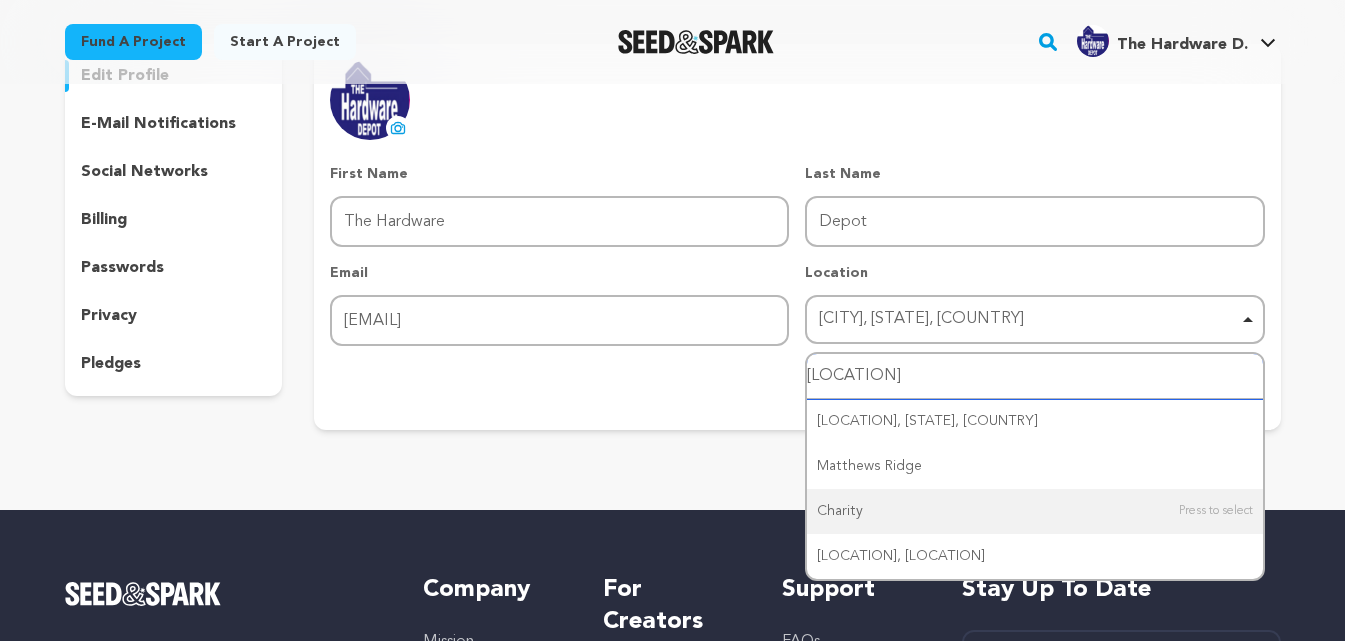 scroll, scrollTop: 200, scrollLeft: 0, axis: vertical 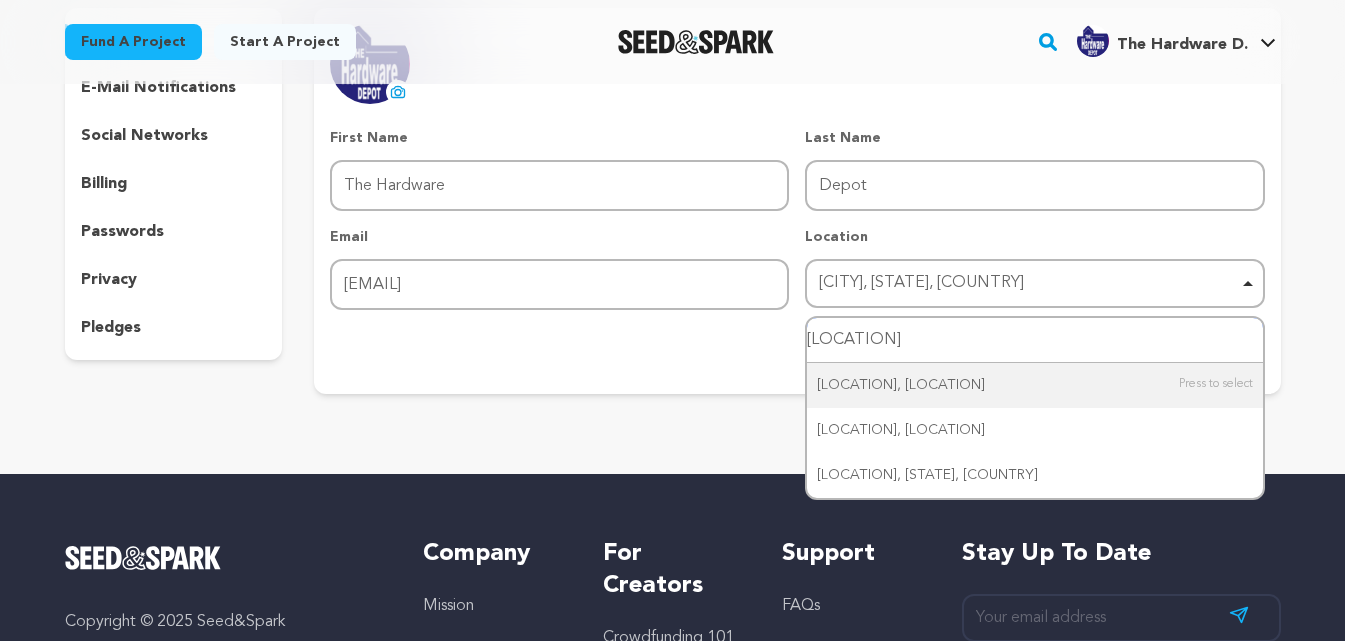 type on "[LOCATION]" 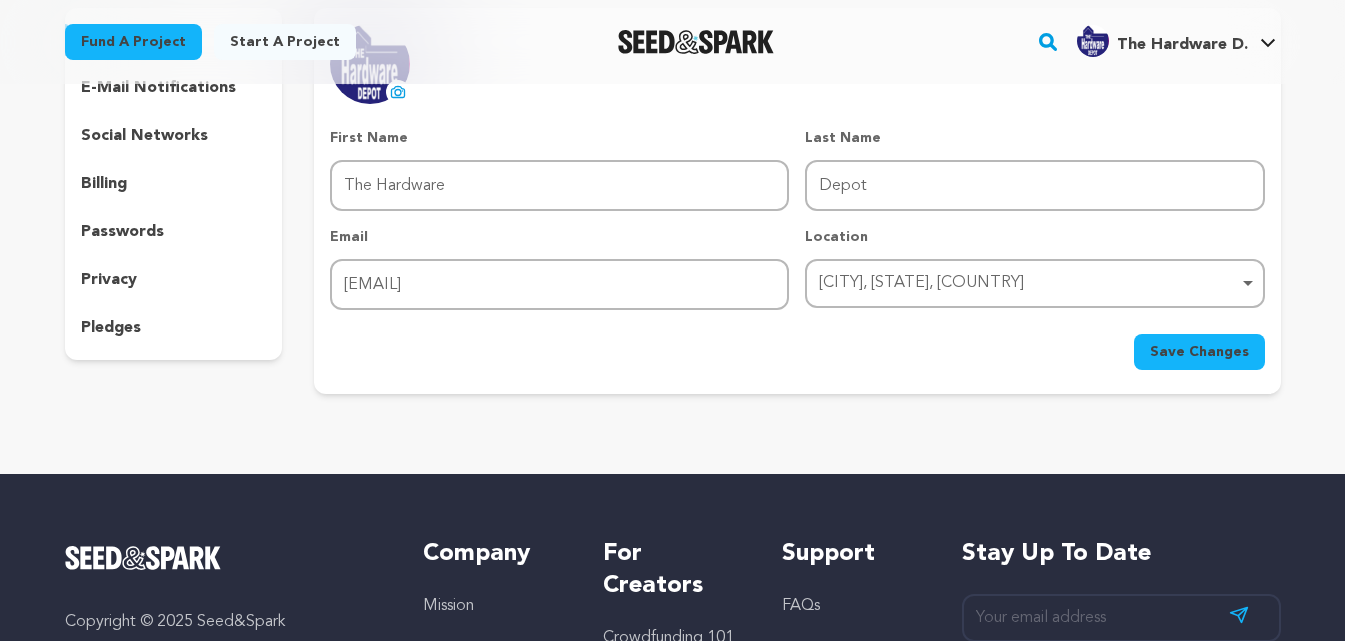 click on "[CITY], [STATE], [COUNTRY] Remove item" at bounding box center [1028, 283] 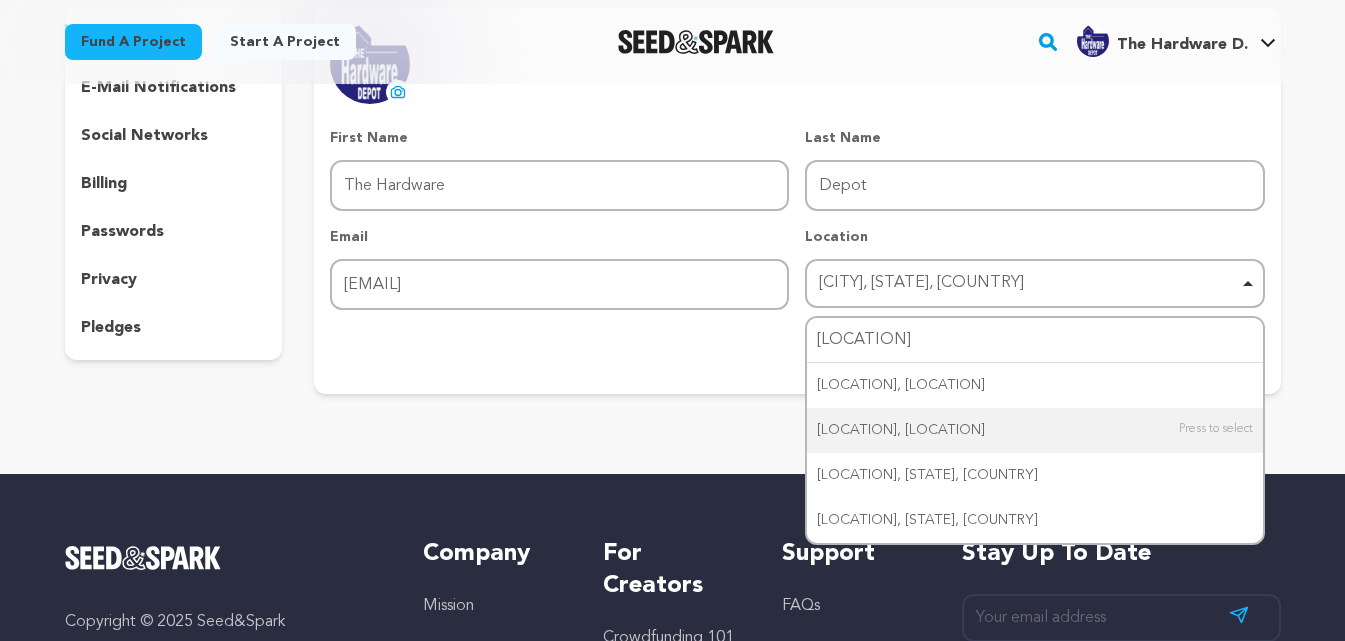type 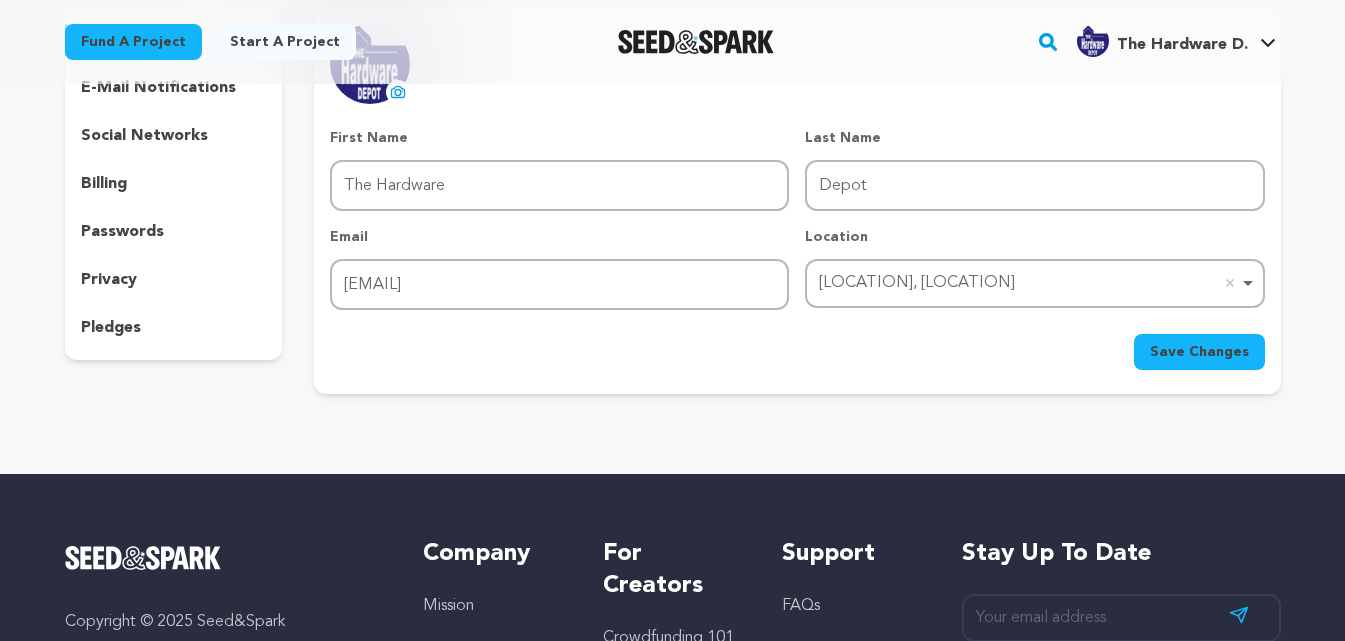 click on "Save Changes" at bounding box center (1199, 352) 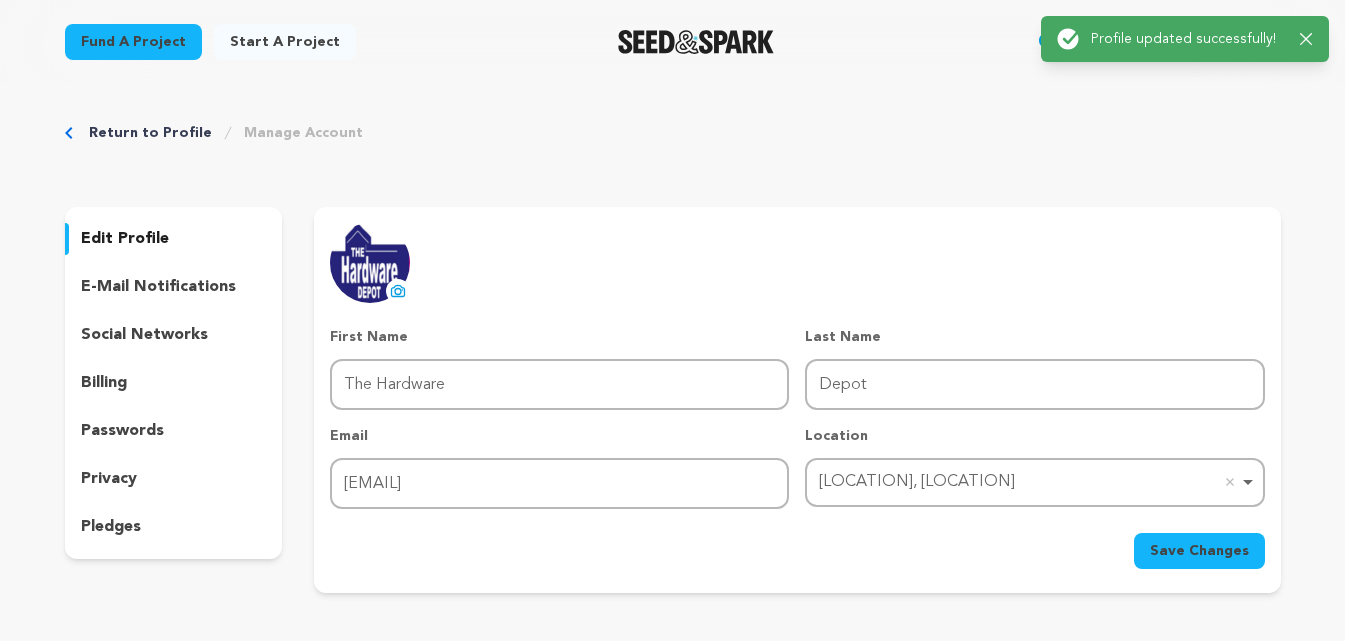 scroll, scrollTop: 0, scrollLeft: 0, axis: both 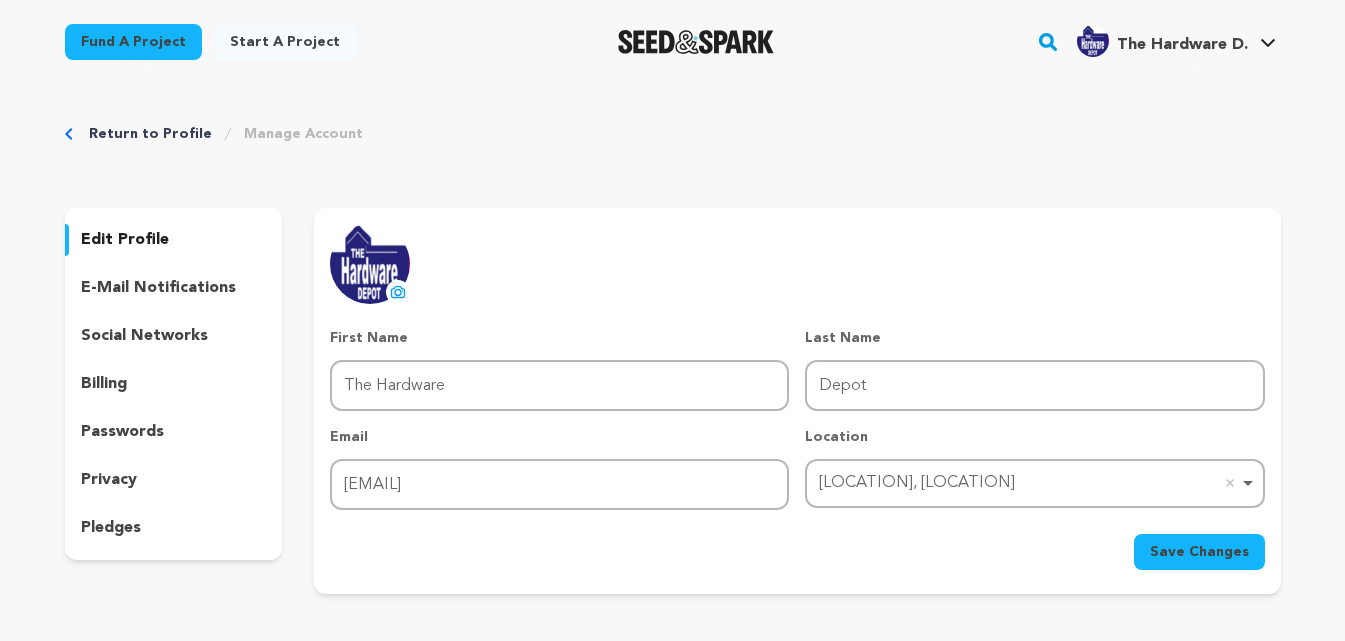 click on "The Hardware D." at bounding box center [1162, 41] 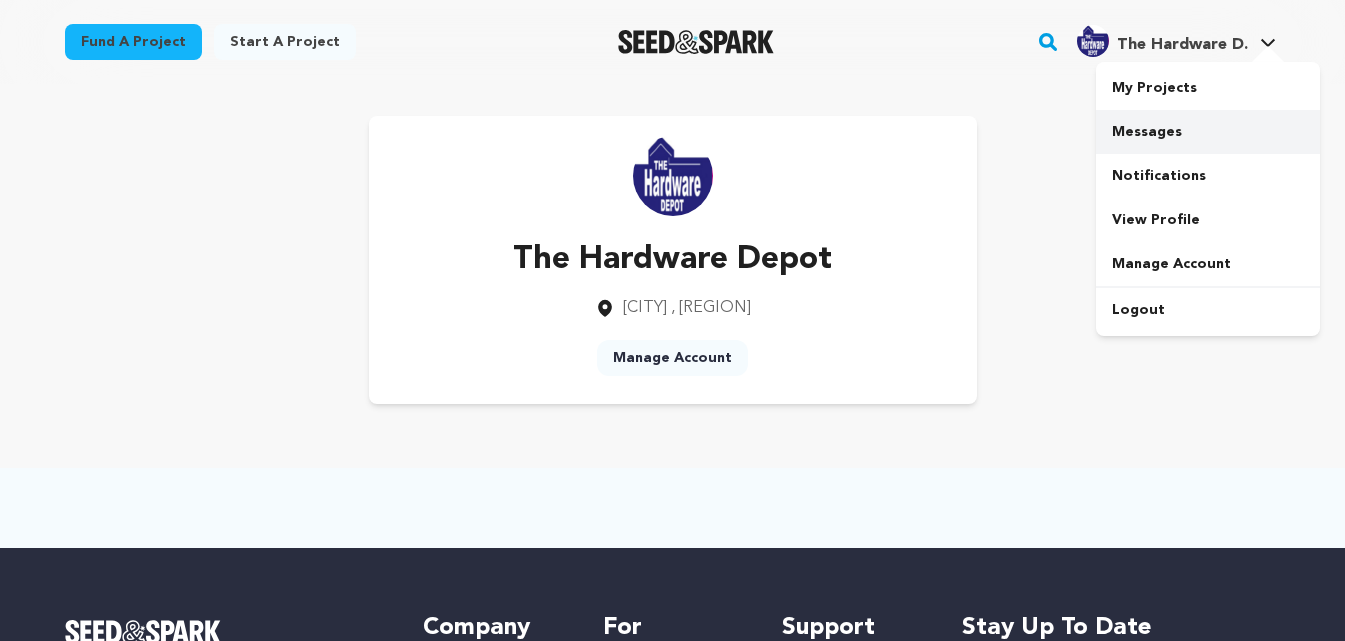 scroll, scrollTop: 0, scrollLeft: 0, axis: both 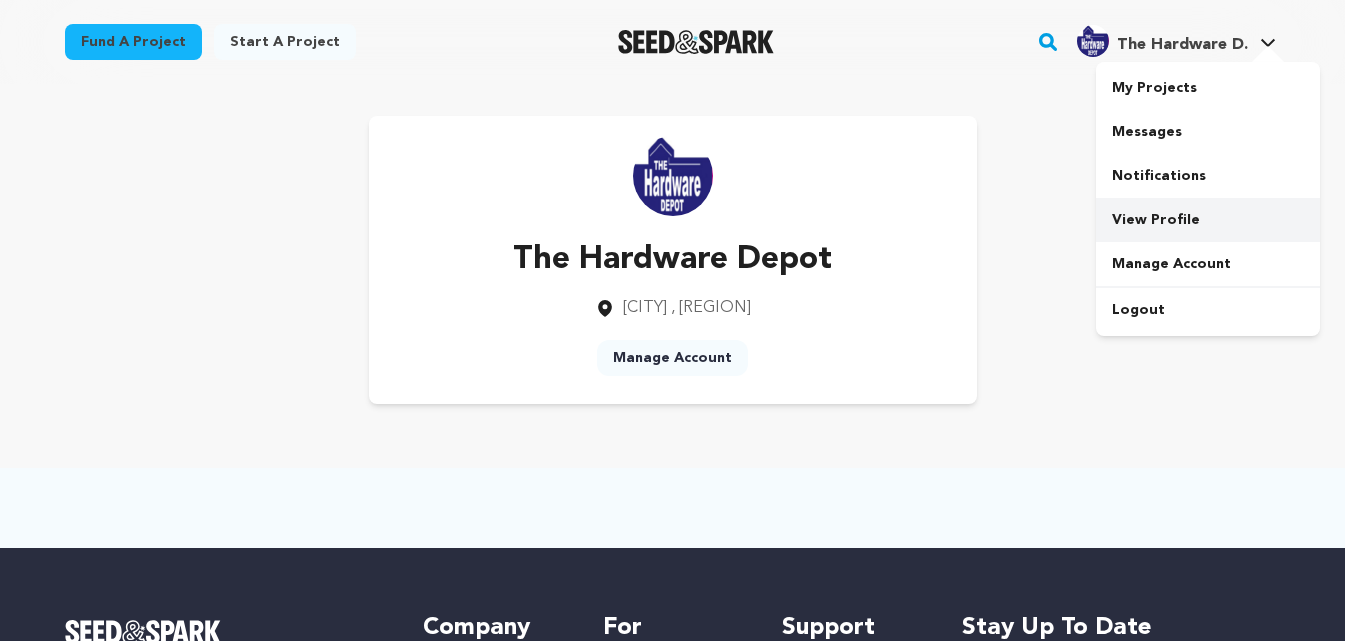 click on "View Profile" at bounding box center [1208, 220] 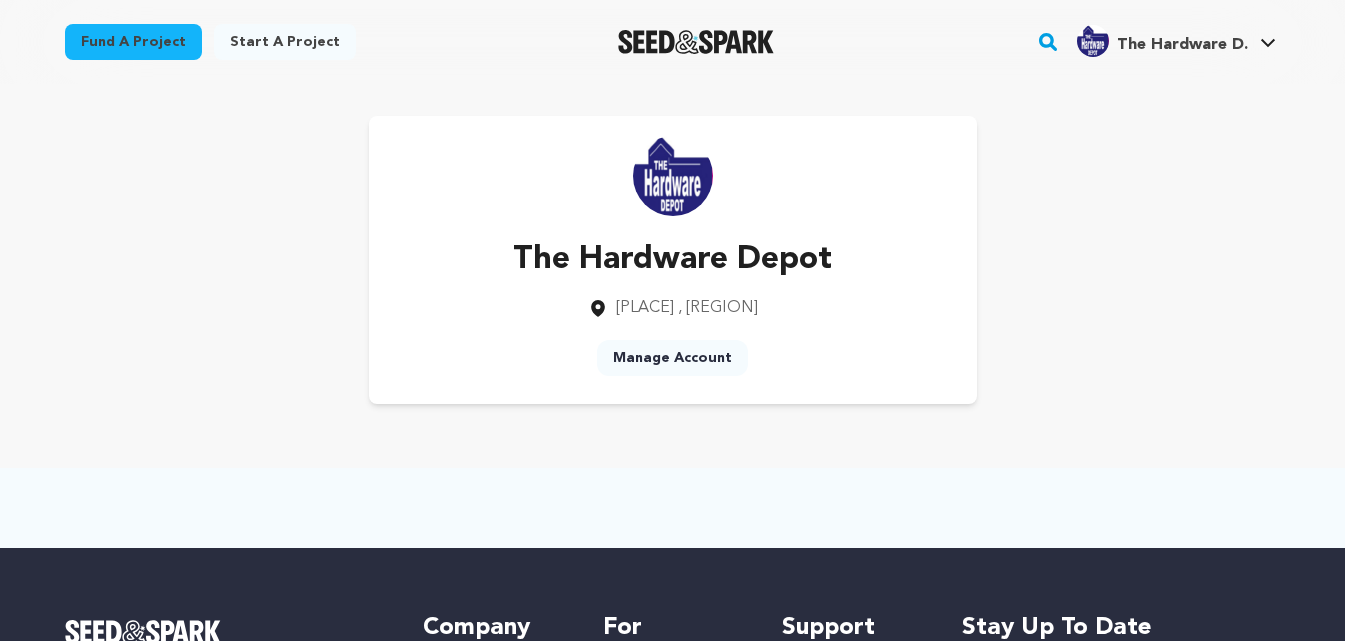 scroll, scrollTop: 0, scrollLeft: 0, axis: both 